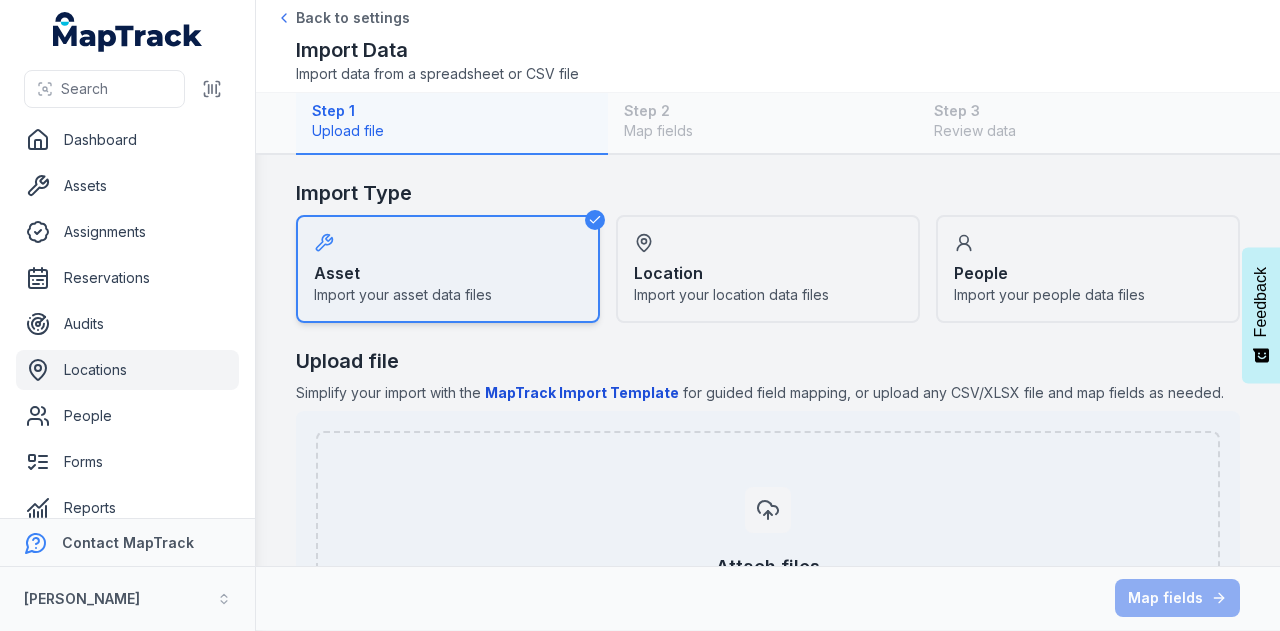 scroll, scrollTop: 0, scrollLeft: 0, axis: both 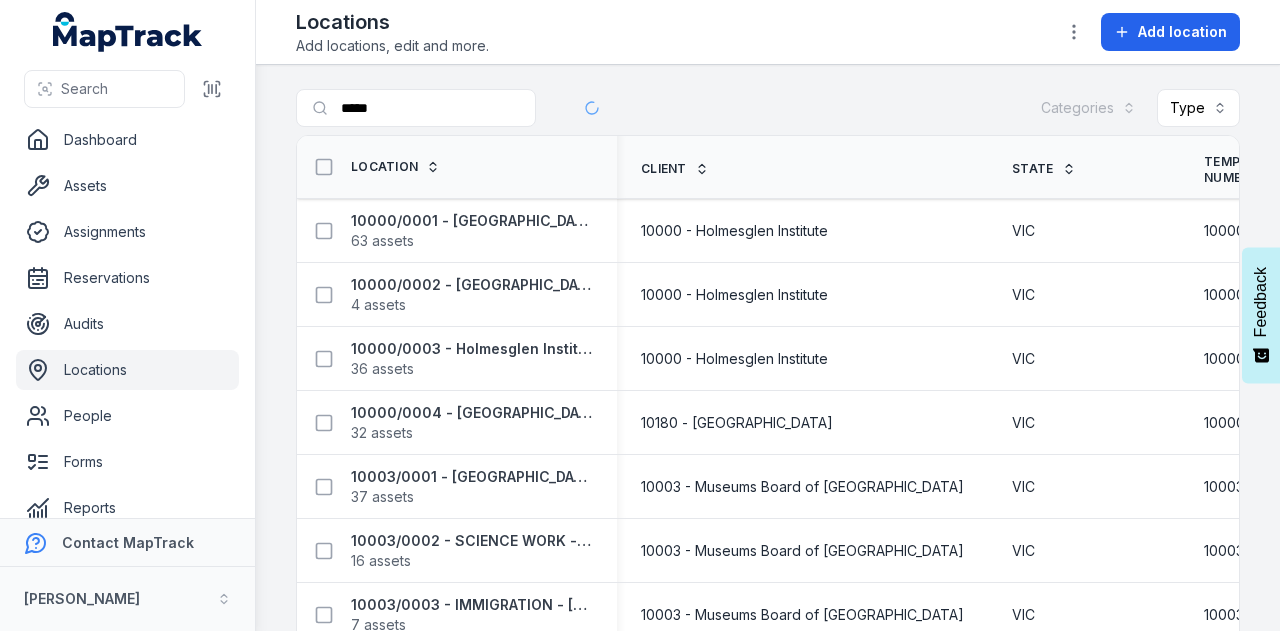 type on "**********" 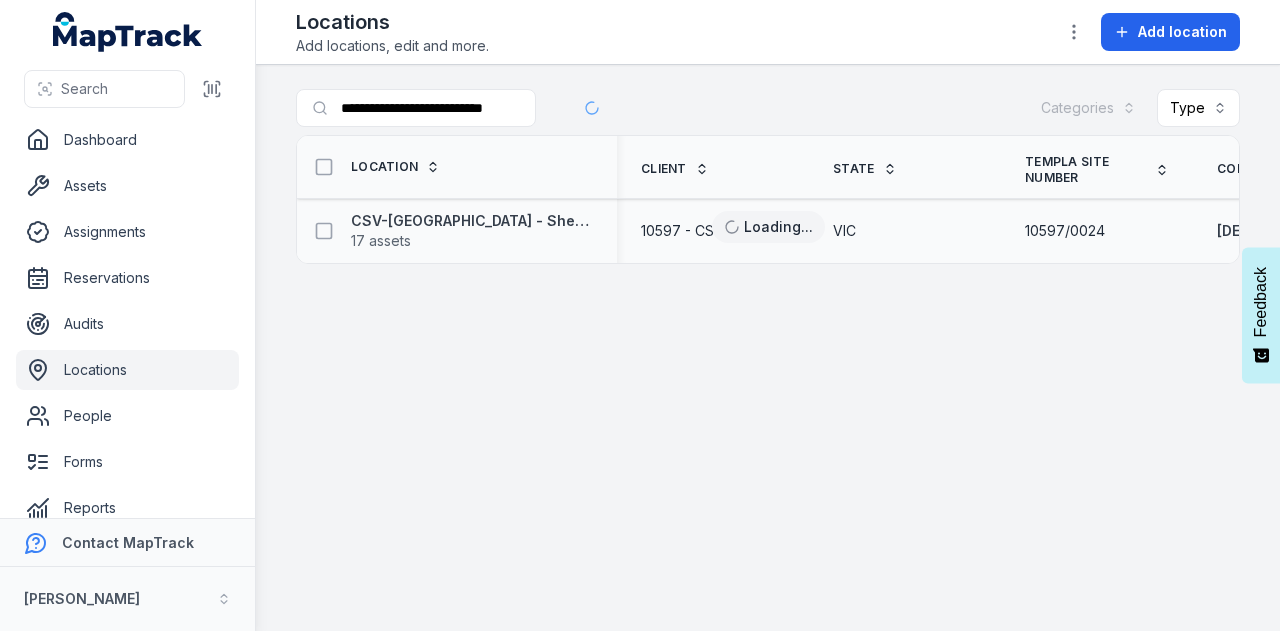 click on "CSV-[GEOGRAPHIC_DATA] - Shepparton Magistrates Court 17   assets" at bounding box center (457, 231) 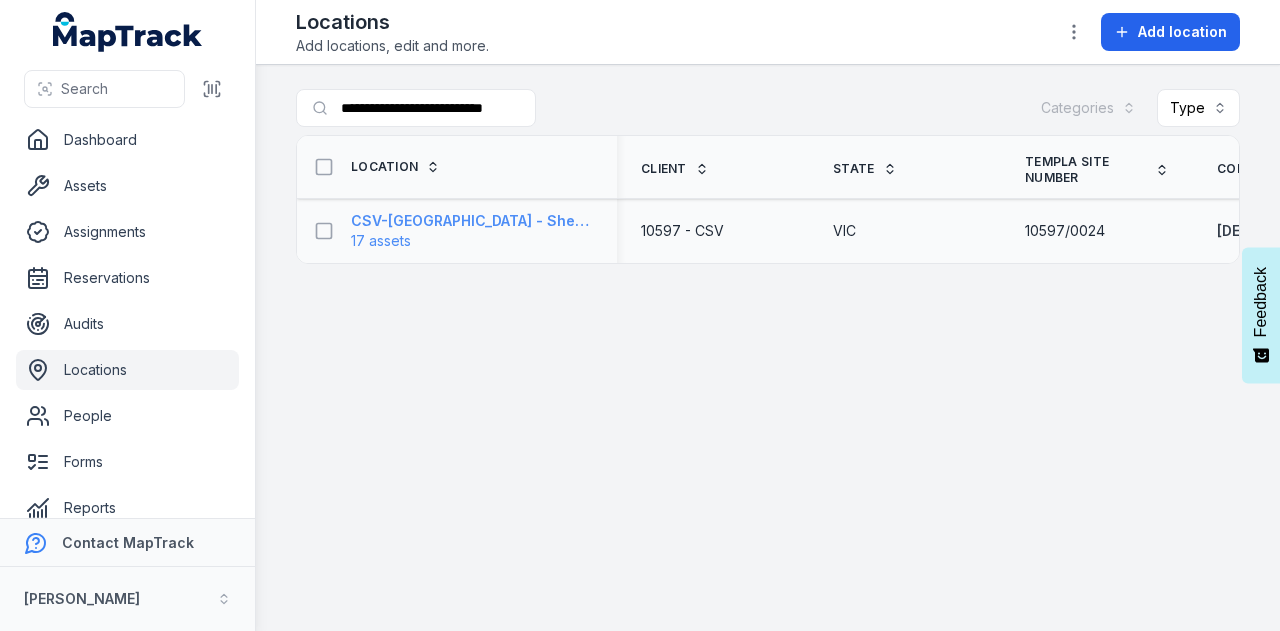 click on "CSV-[GEOGRAPHIC_DATA] - Shepparton Magistrates Court" at bounding box center (472, 221) 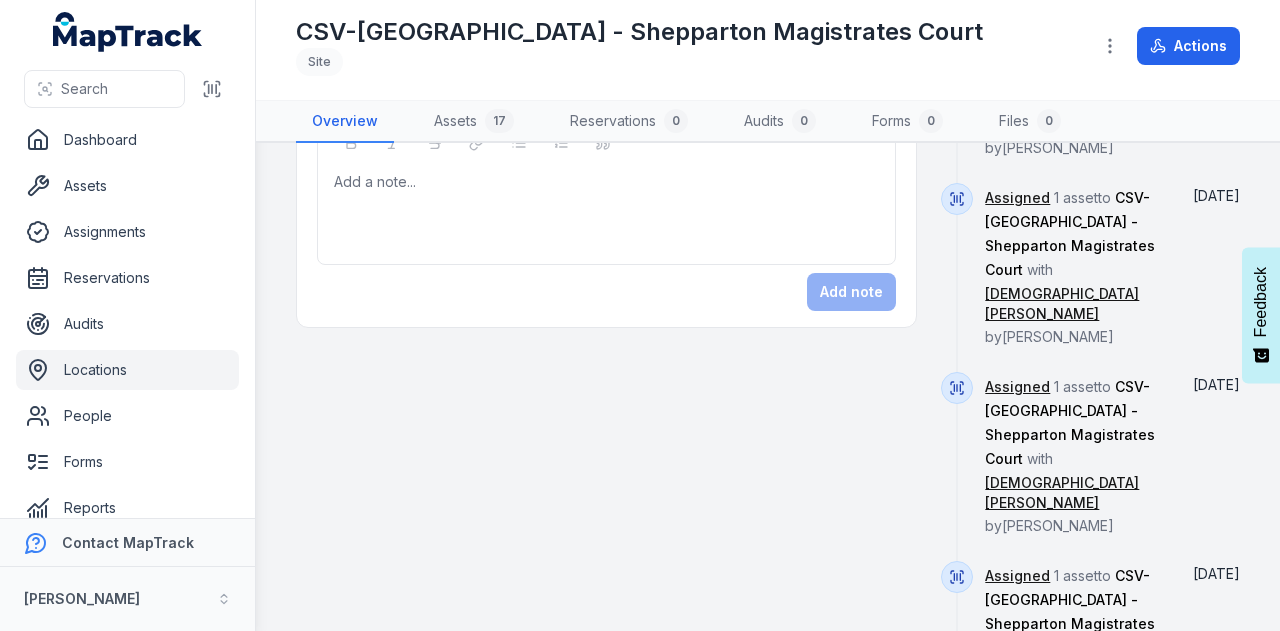 scroll, scrollTop: 1100, scrollLeft: 0, axis: vertical 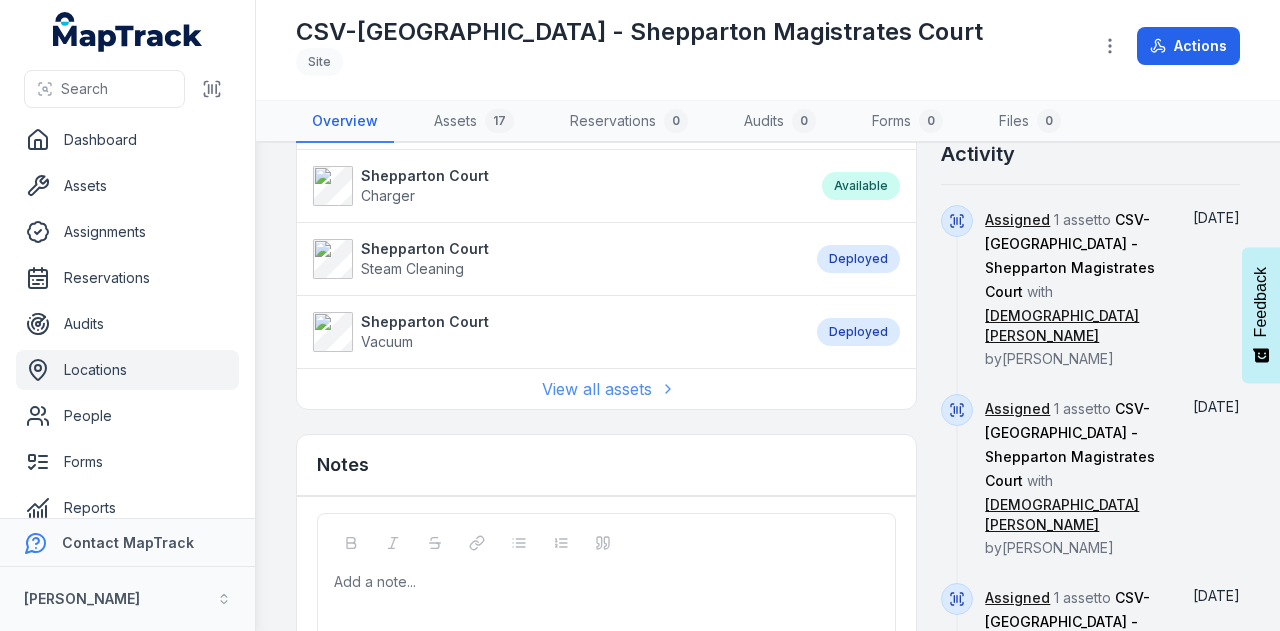 click on "View all assets" at bounding box center (607, 389) 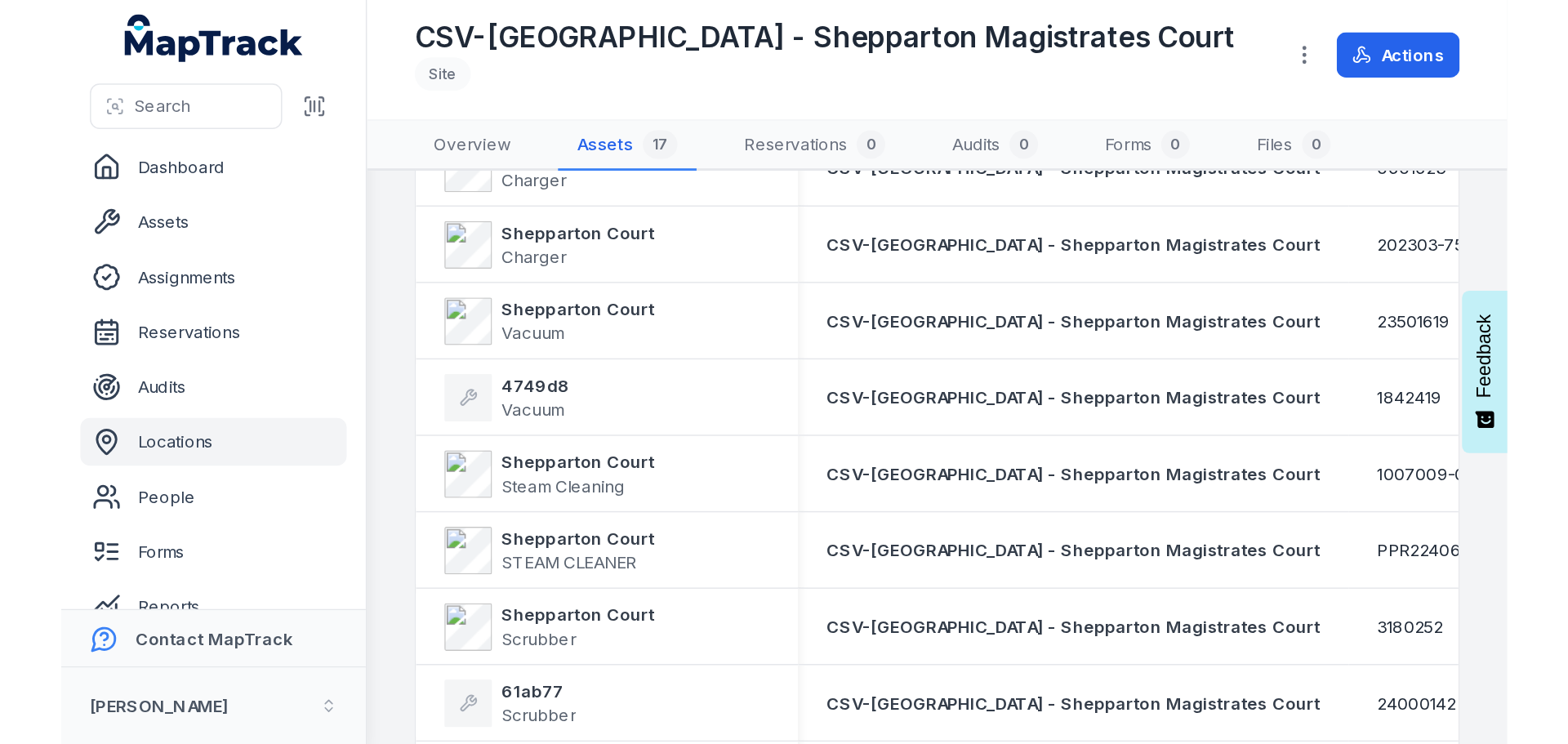 scroll, scrollTop: 346, scrollLeft: 0, axis: vertical 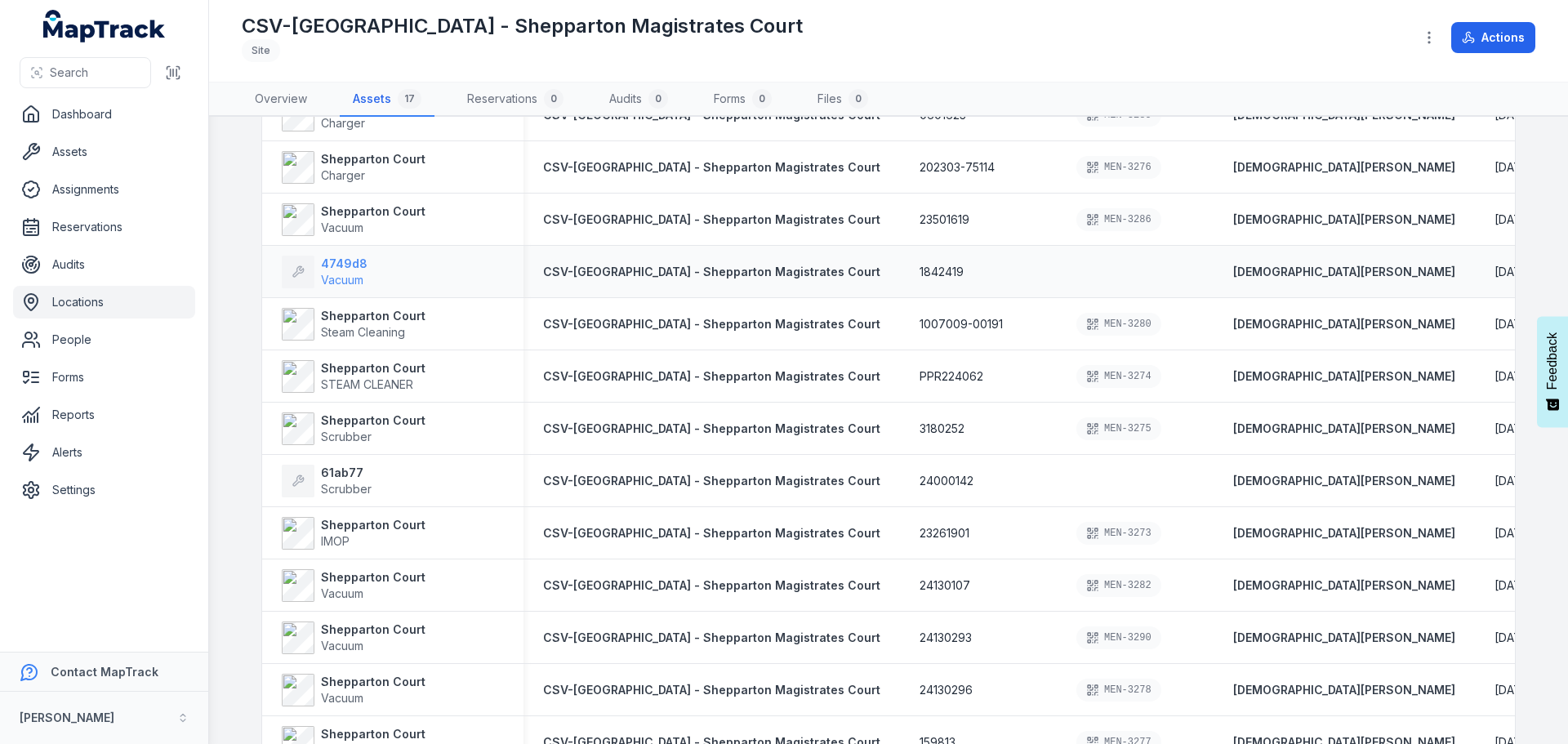 click on "4749d8" at bounding box center [344, 264] 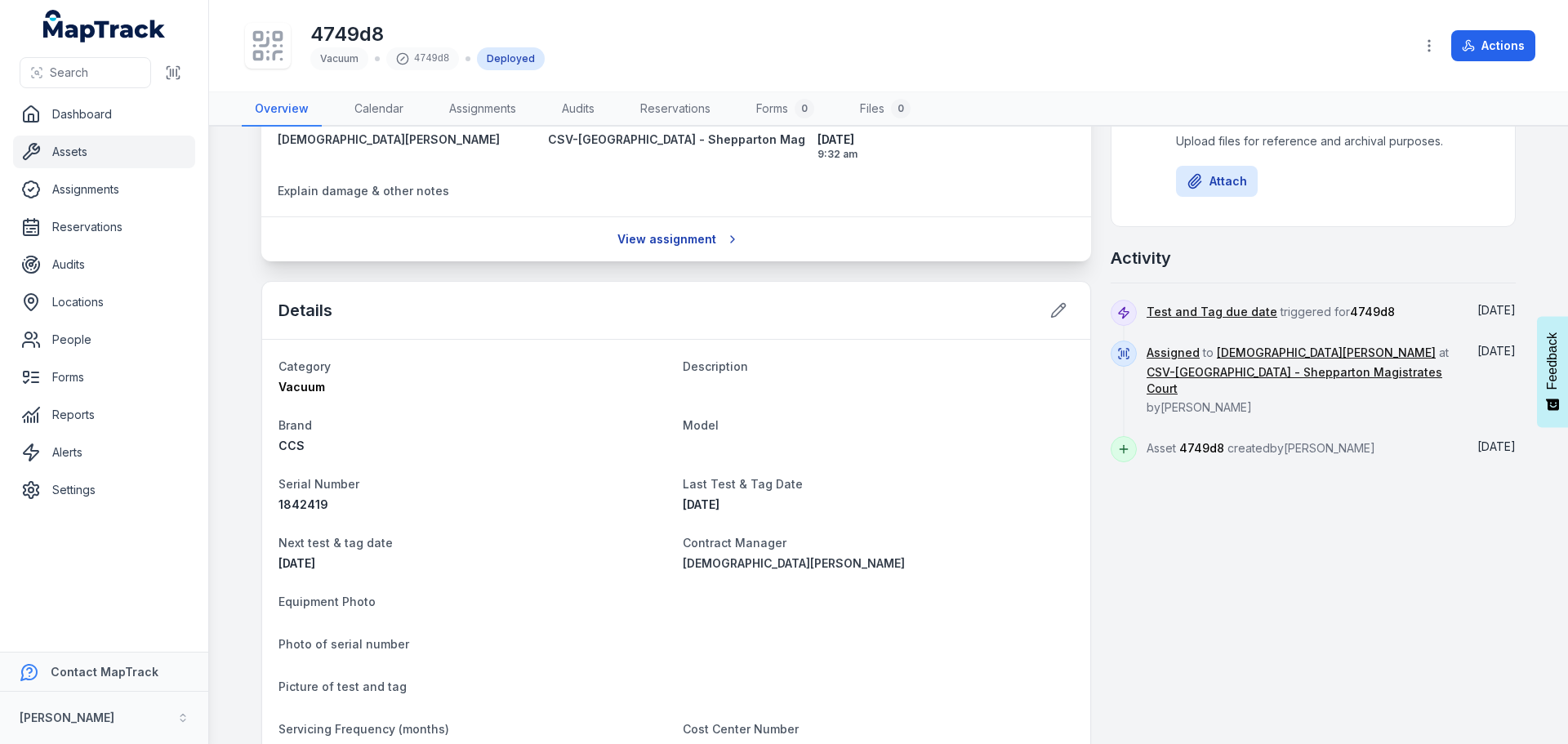 scroll, scrollTop: 327, scrollLeft: 0, axis: vertical 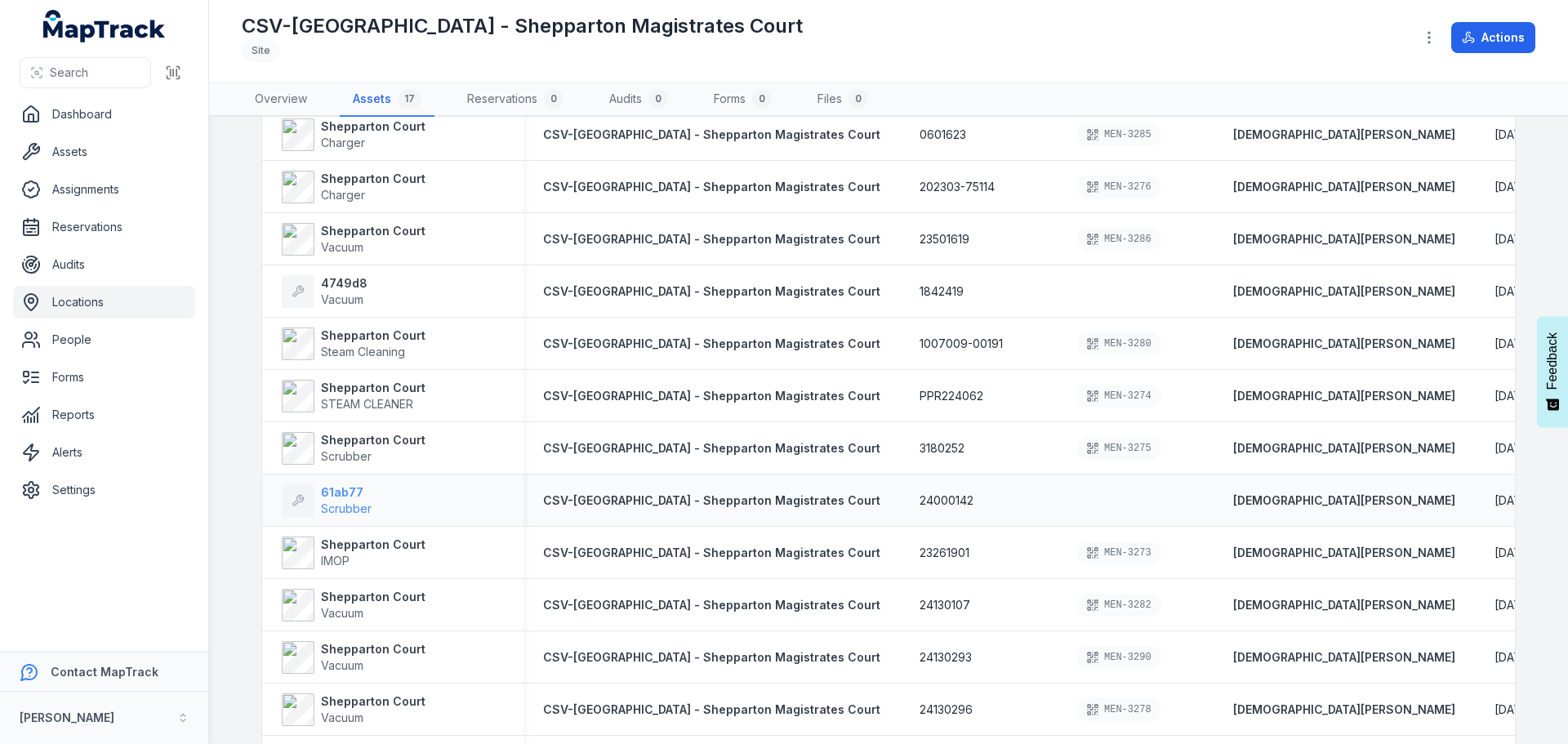 click on "61ab77" at bounding box center (346, 492) 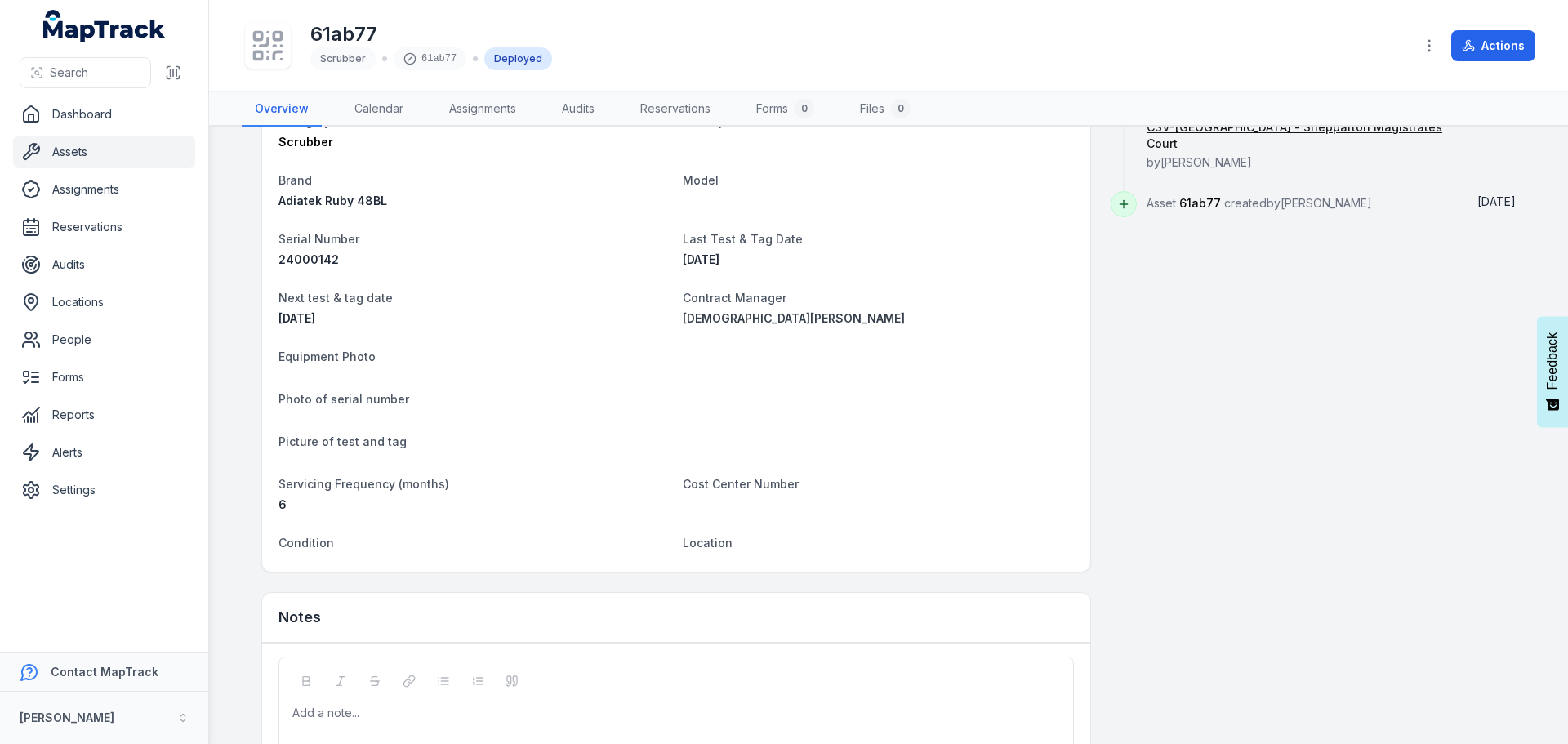 scroll, scrollTop: 572, scrollLeft: 0, axis: vertical 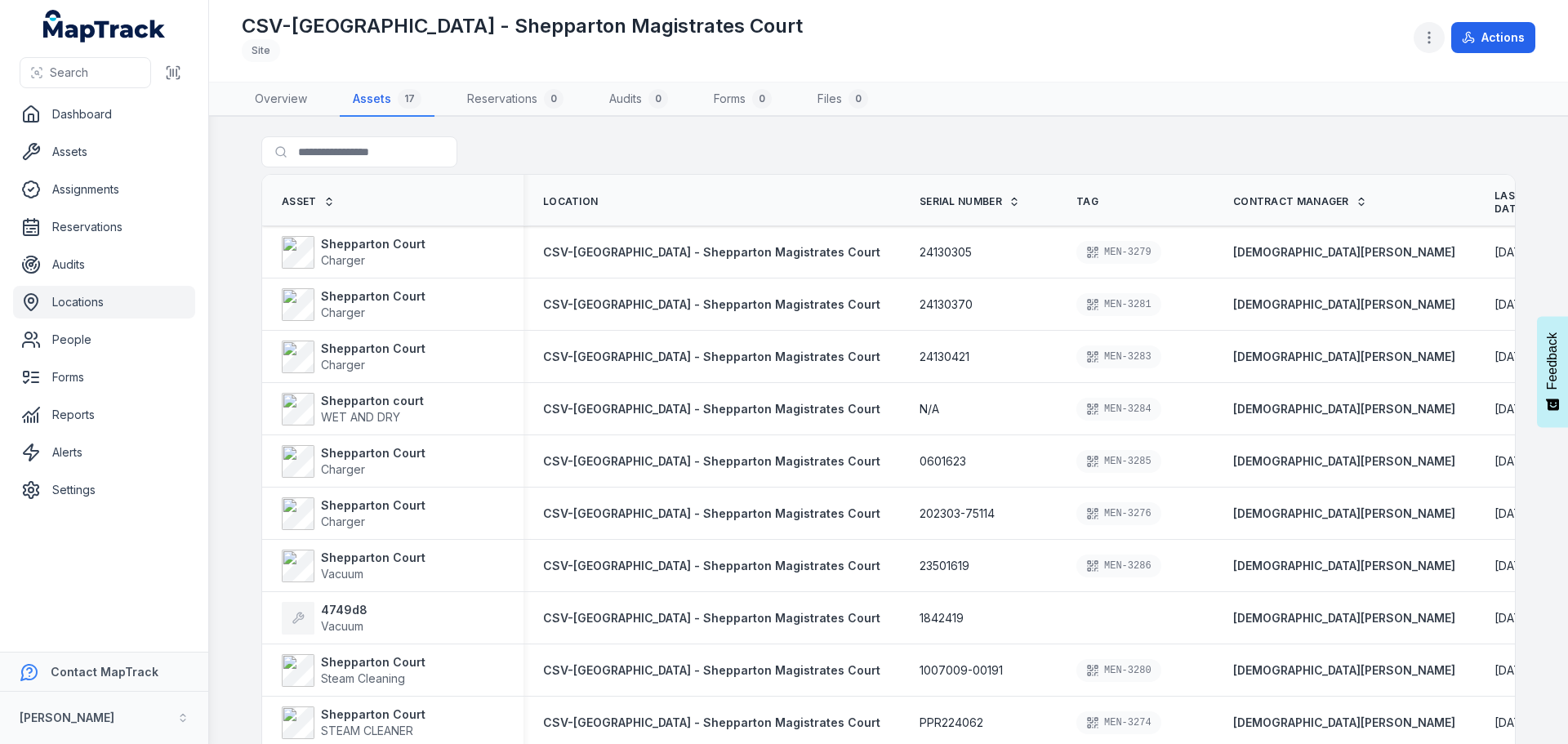 click at bounding box center [1429, 38] 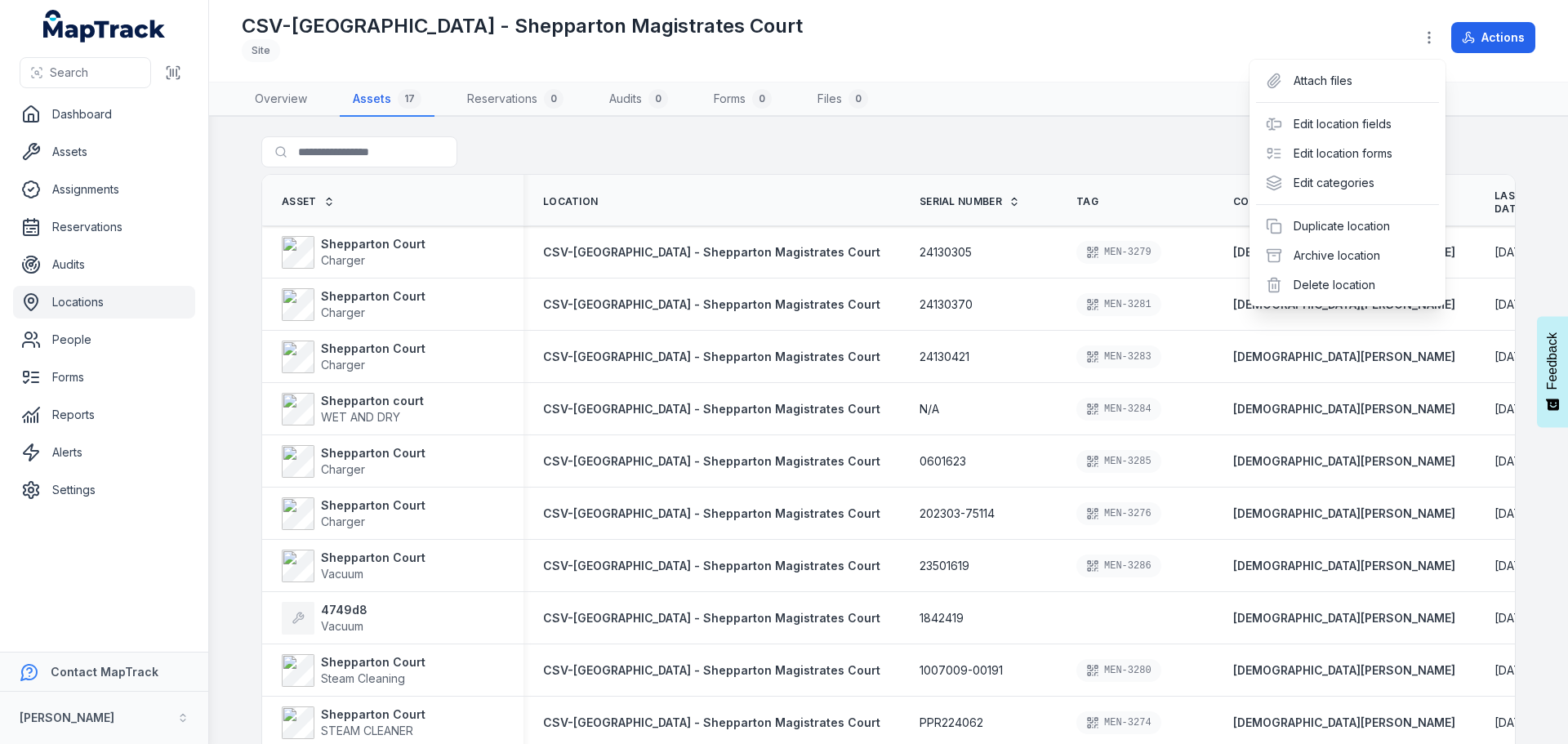 click on "CSV-[GEOGRAPHIC_DATA] - Shepparton Magistrates Court Site Actions" at bounding box center (889, 41) 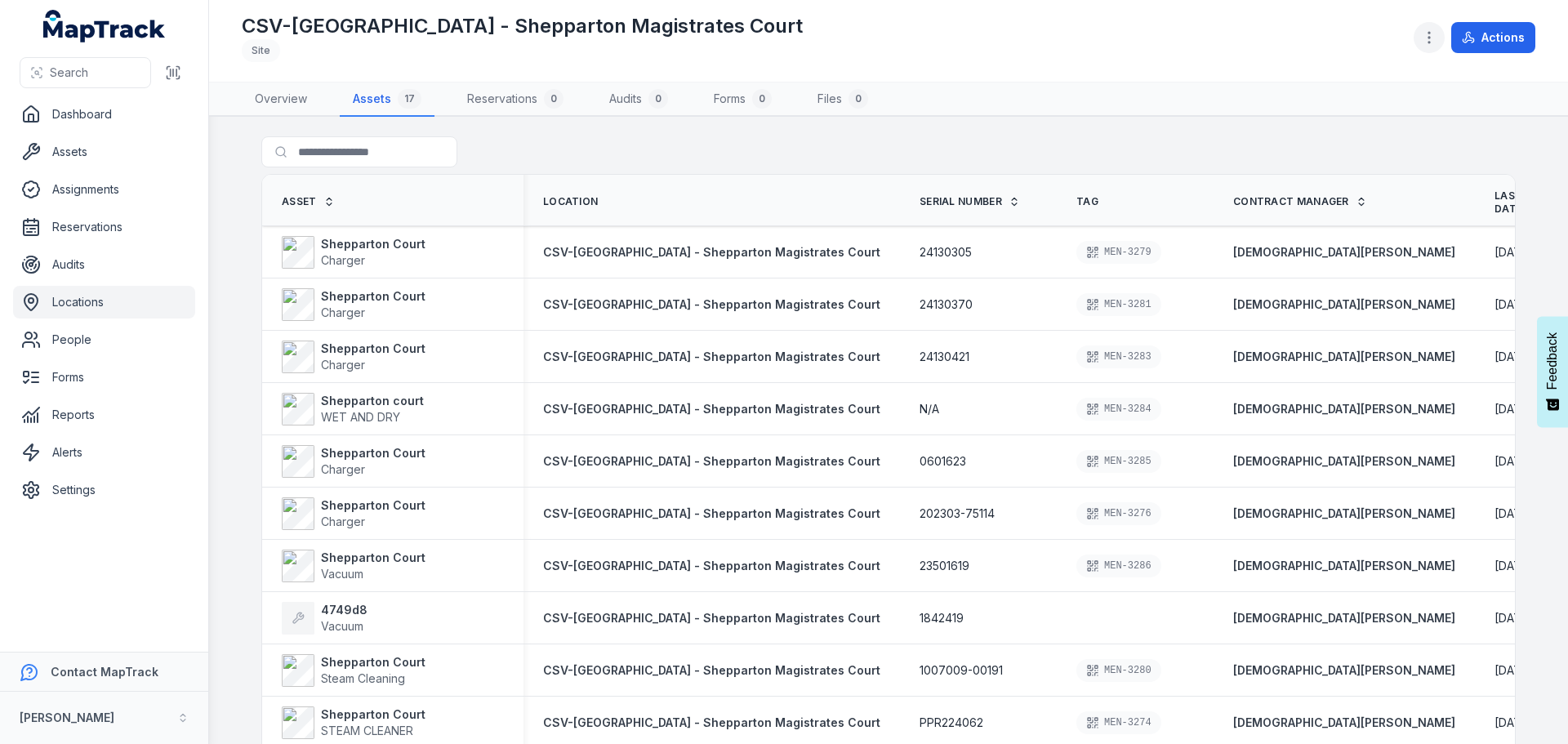 click 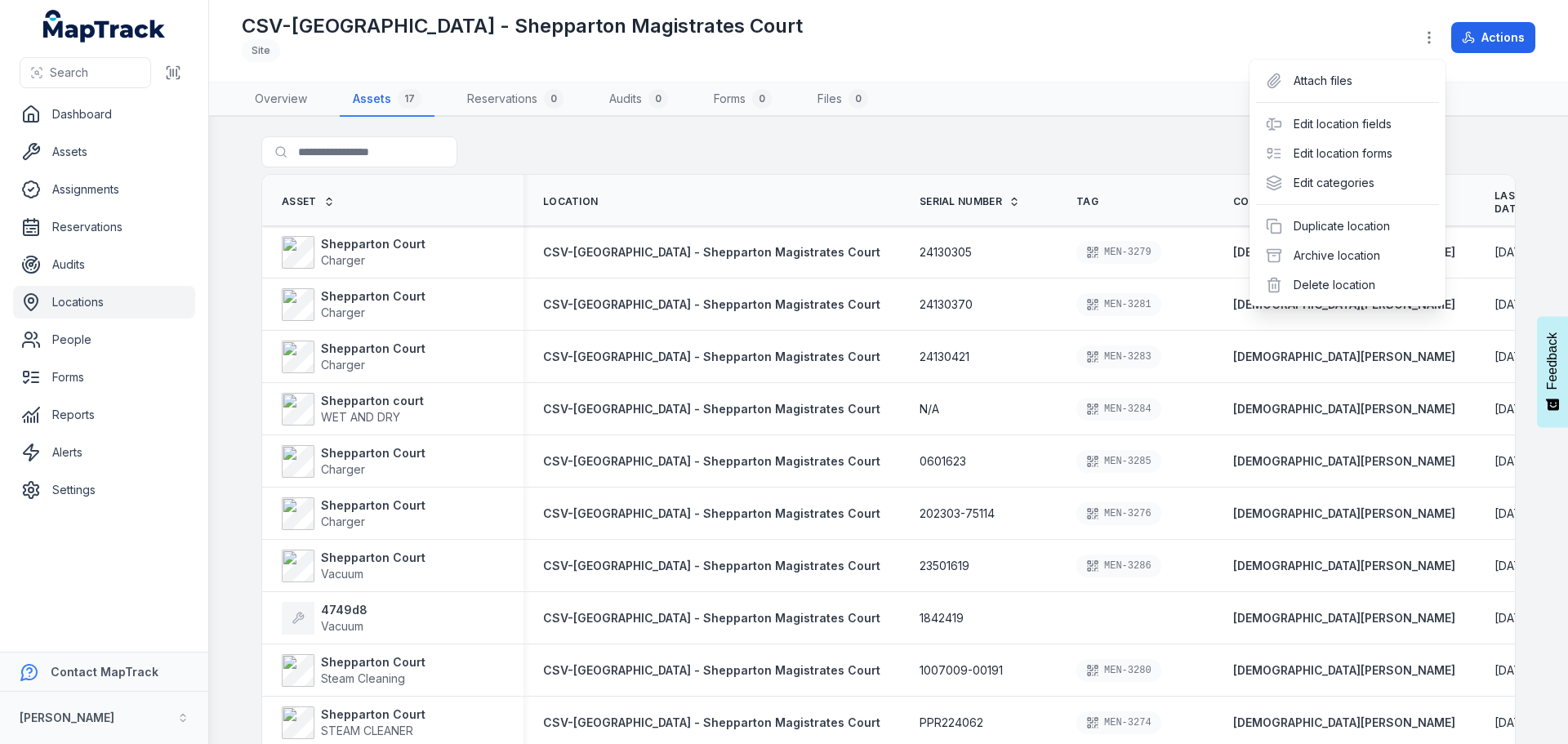 click on "Toggle Navigation CSV-[GEOGRAPHIC_DATA] - Shepparton Magistrates Court Site Actions Overview Assets 17 Reservations 0 Audits 0 Forms 0 Files 0 Search for  assets Asset Location Serial Number Tag Contract Manager Last Test & Tag Date Next test & tag date Created Date Condition Shepparton Court Charger CSV-[GEOGRAPHIC_DATA] - [GEOGRAPHIC_DATA] Magistrates Court 24130305 MEN-3279 [PERSON_NAME] [DATE] [DATE] [DATE] 11:52 am Good Shepparton Court Charger CSV-[GEOGRAPHIC_DATA] - [GEOGRAPHIC_DATA] Magistrates Court 24130370 MEN-3281 [PERSON_NAME] [DATE] [DATE] [DATE] 11:49 am Good Shepparton Court Charger CSV-[GEOGRAPHIC_DATA] - Shepparton Magistrates Court 24130421 MEN-3283 [PERSON_NAME] [DATE] [DATE] [DATE] 11:47 am Good Shepparton court WET AND DRY CSV-[GEOGRAPHIC_DATA] - [GEOGRAPHIC_DATA] Magistrates Court N/A MEN-3284 [PERSON_NAME] [DATE] [DATE] [DATE] 11:44 am Good Shepparton Court Charger CSV-[GEOGRAPHIC_DATA] - Shepparton Magistrates Court 0601623 MEN-3285 [PERSON_NAME] [DATE] [DATE] [DATE] 11:40 am Good Shepparton Court Charger CSV-[GEOGRAPHIC_DATA] - Shepparton Magistrates Court 202303-75114" at bounding box center [889, 372] 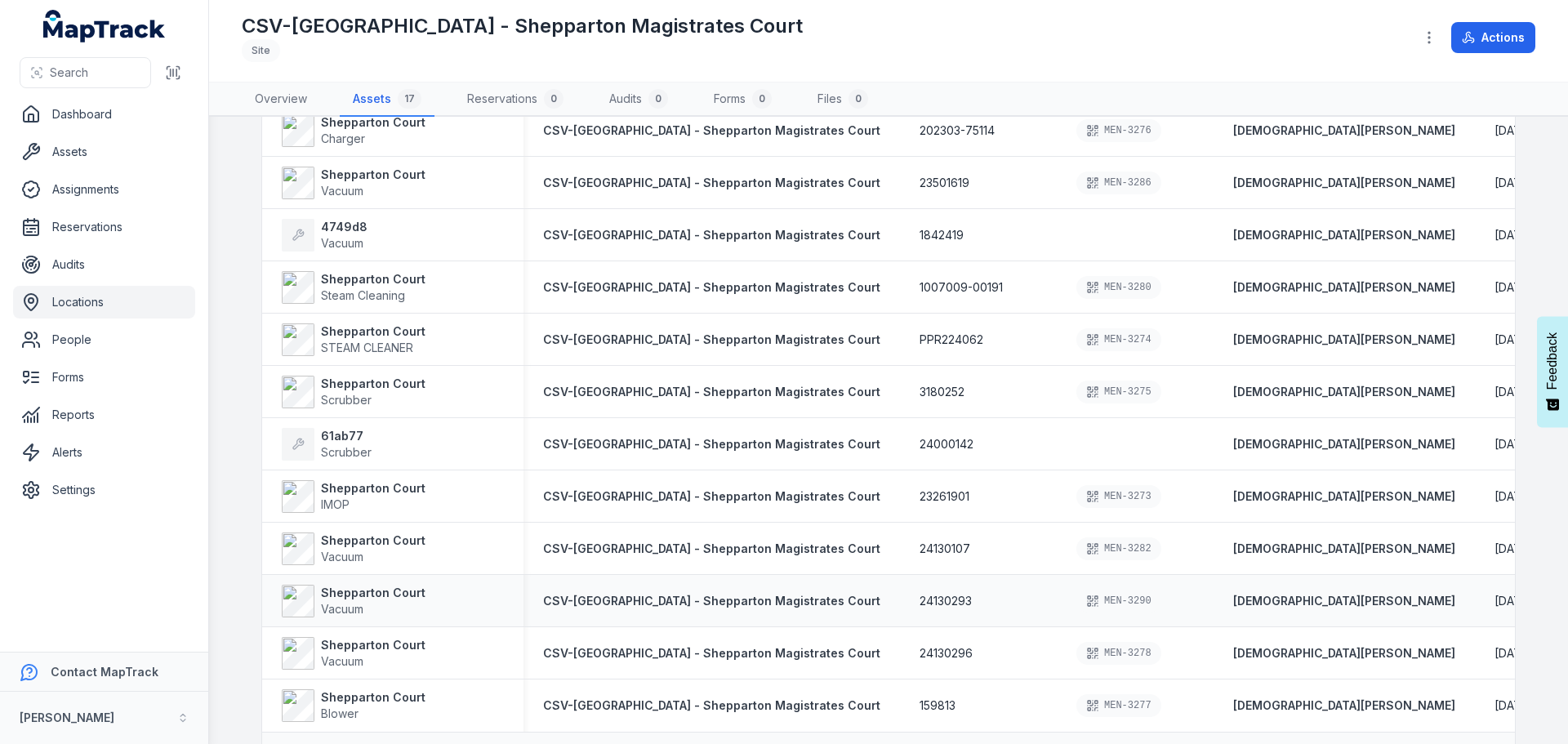 scroll, scrollTop: 354, scrollLeft: 0, axis: vertical 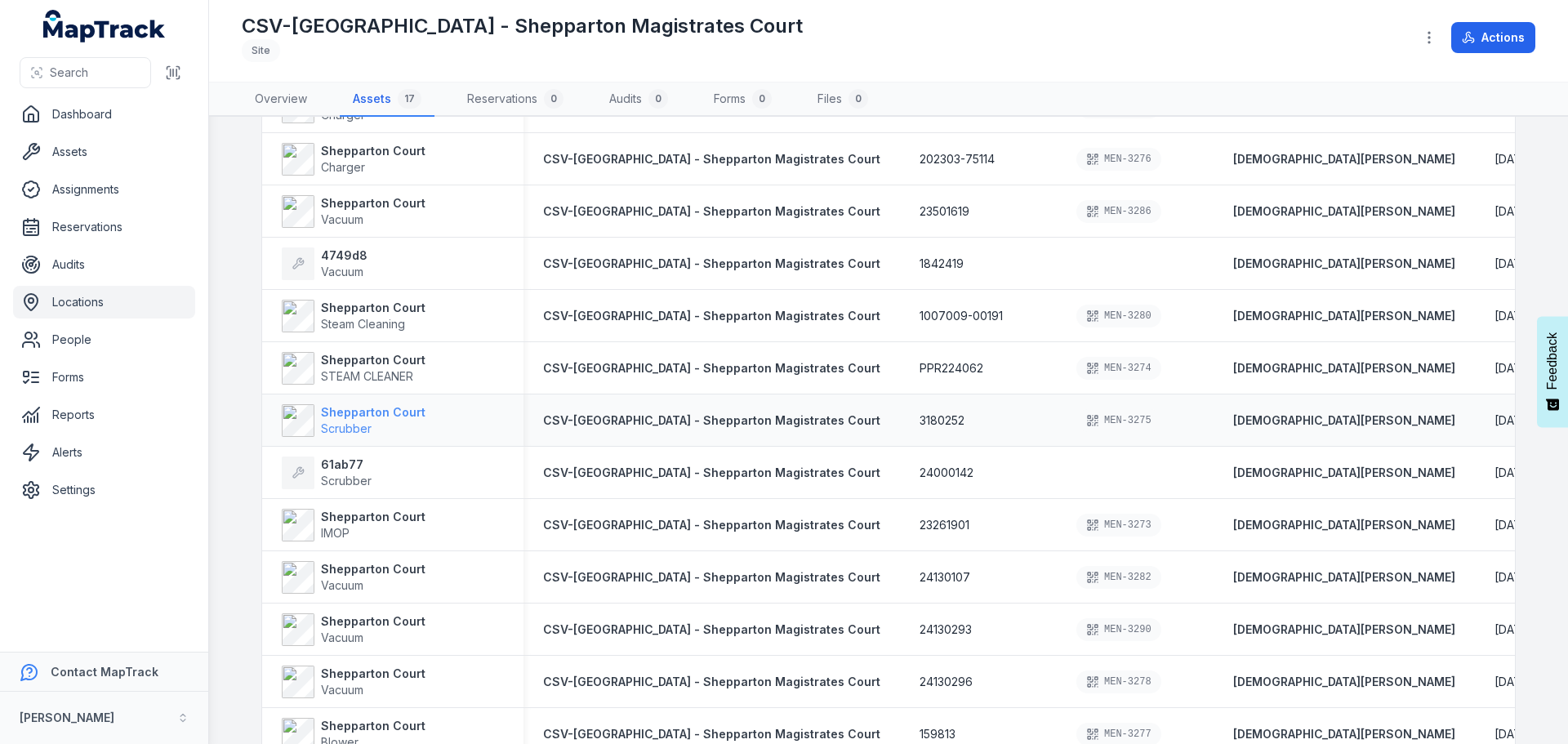 click on "Shepparton Court" at bounding box center [373, 412] 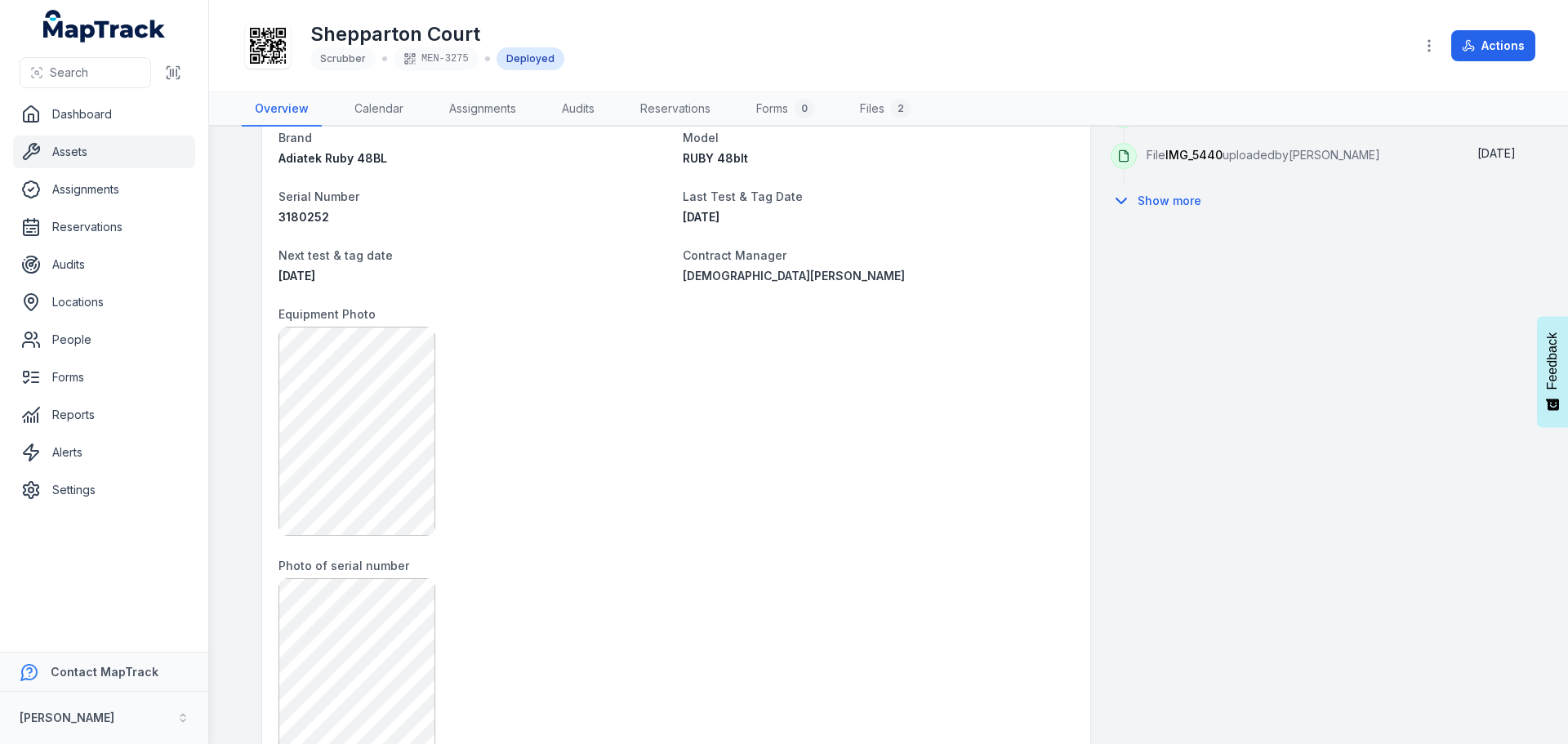 scroll, scrollTop: 653, scrollLeft: 0, axis: vertical 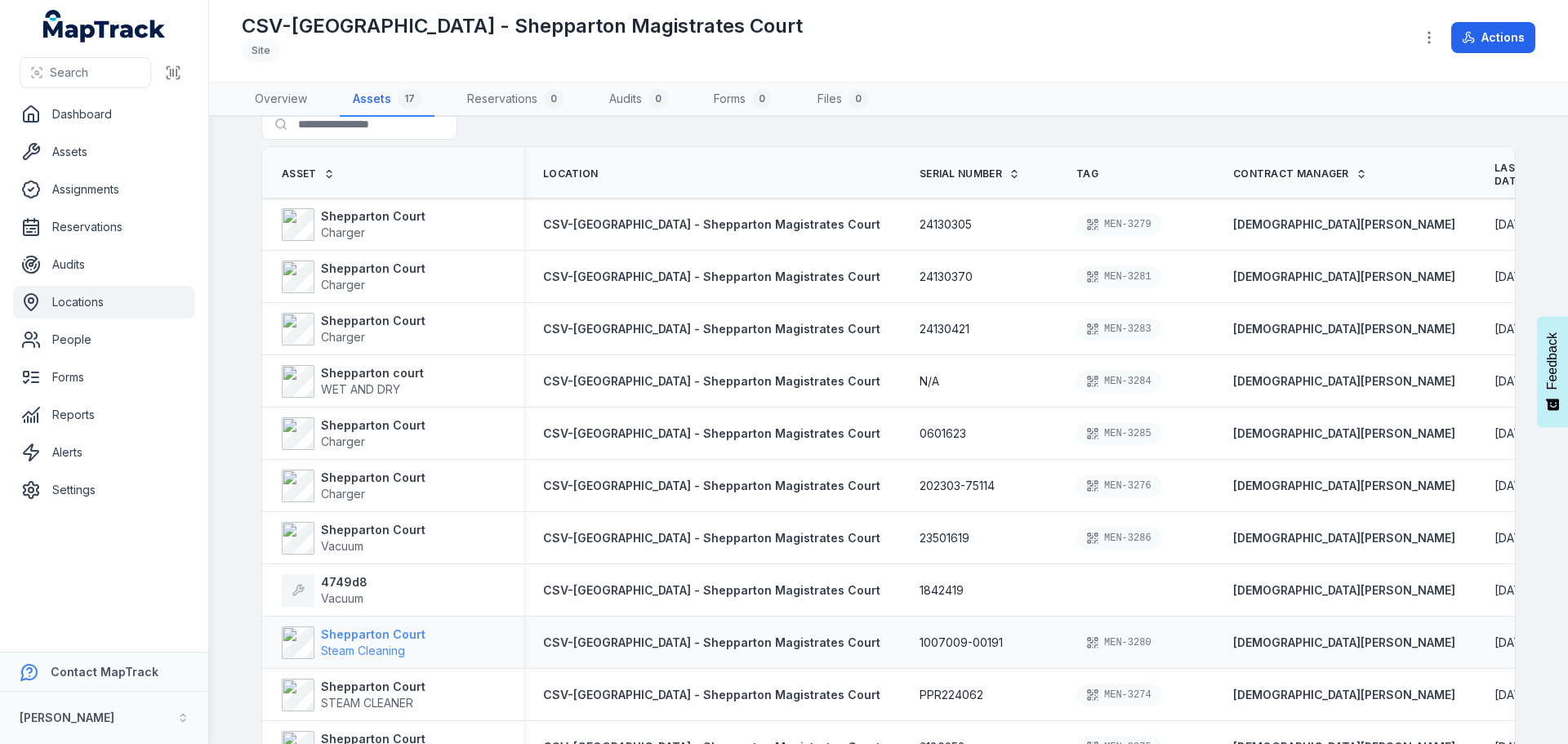 click on "Shepparton Court" at bounding box center [373, 635] 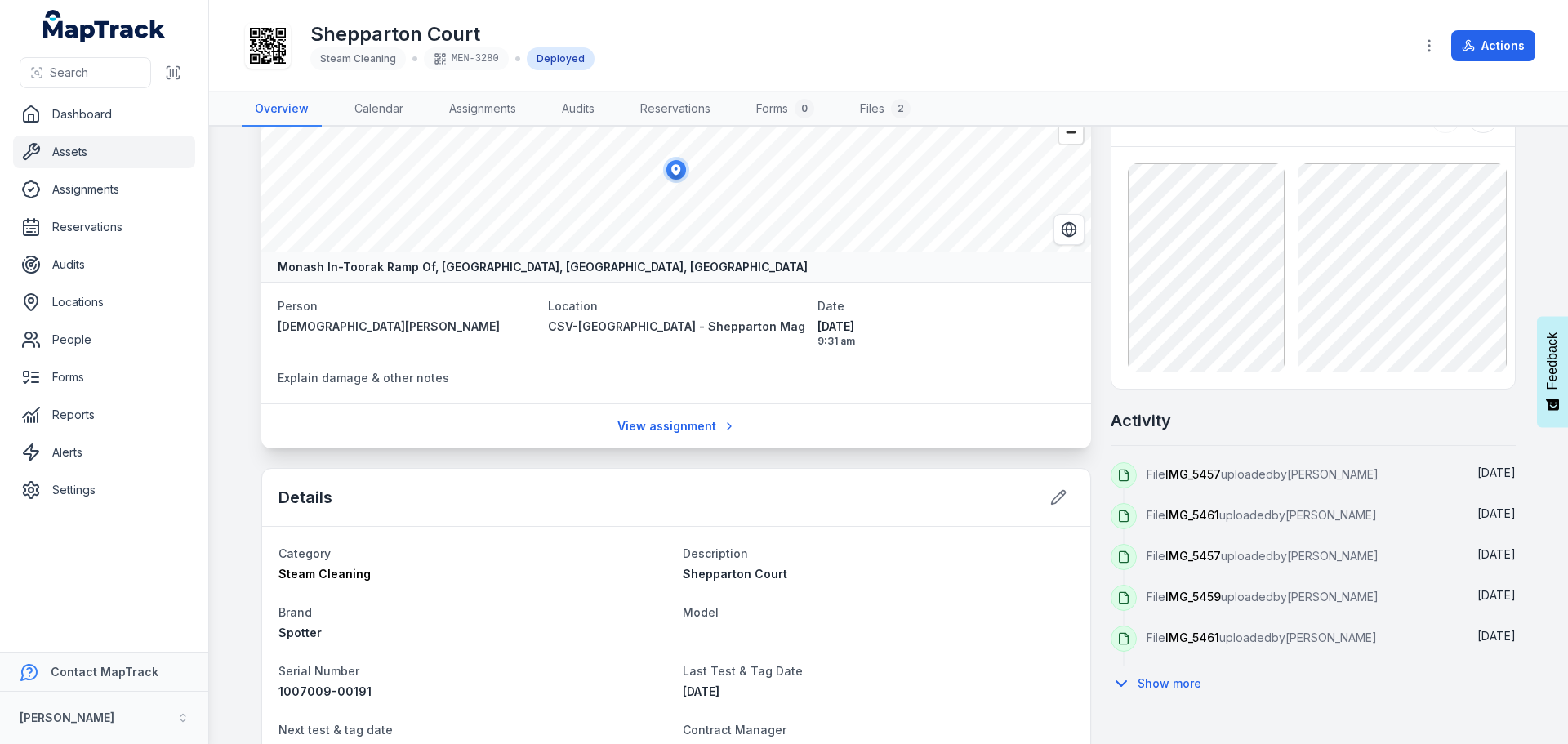 scroll, scrollTop: 82, scrollLeft: 0, axis: vertical 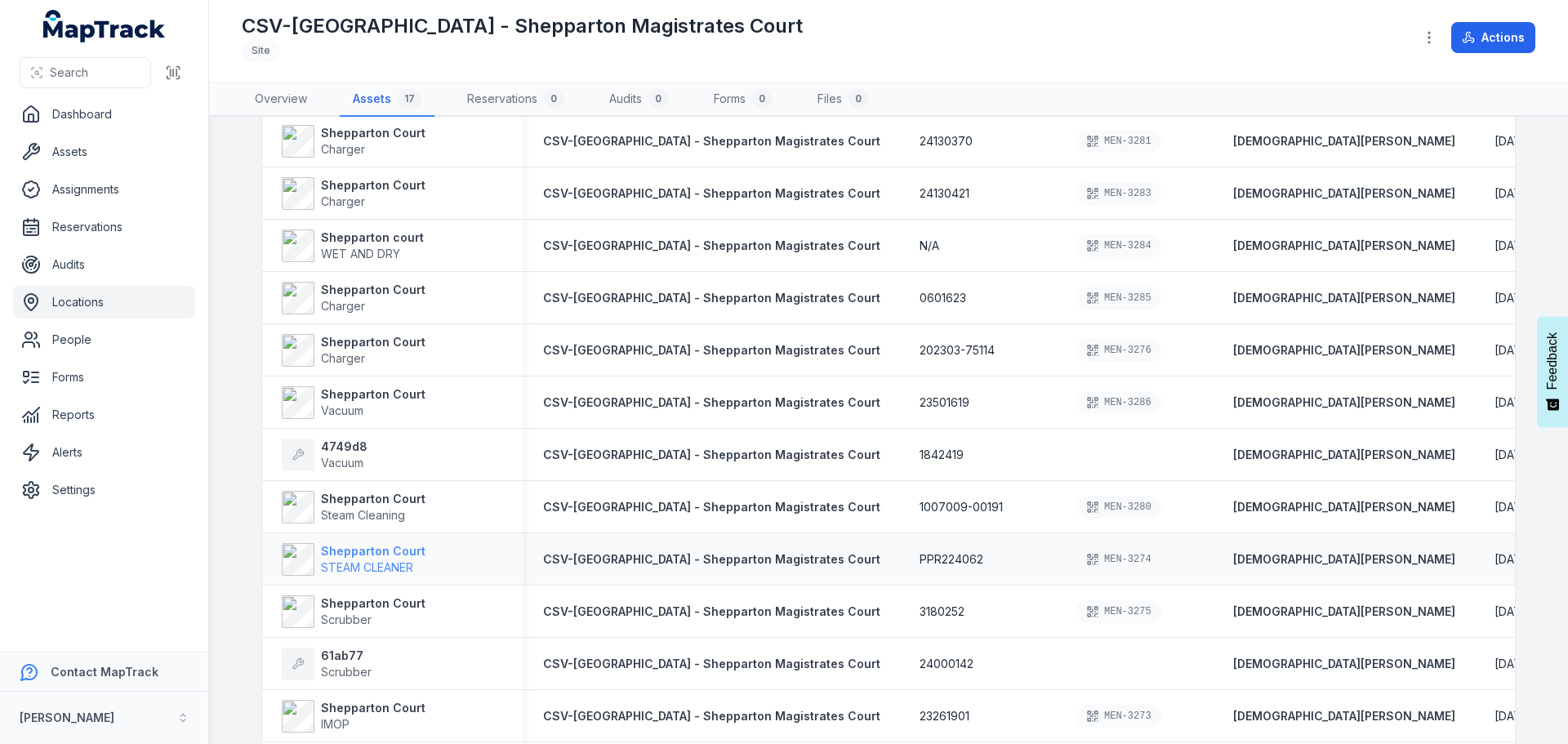 click on "Shepparton Court" at bounding box center (373, 551) 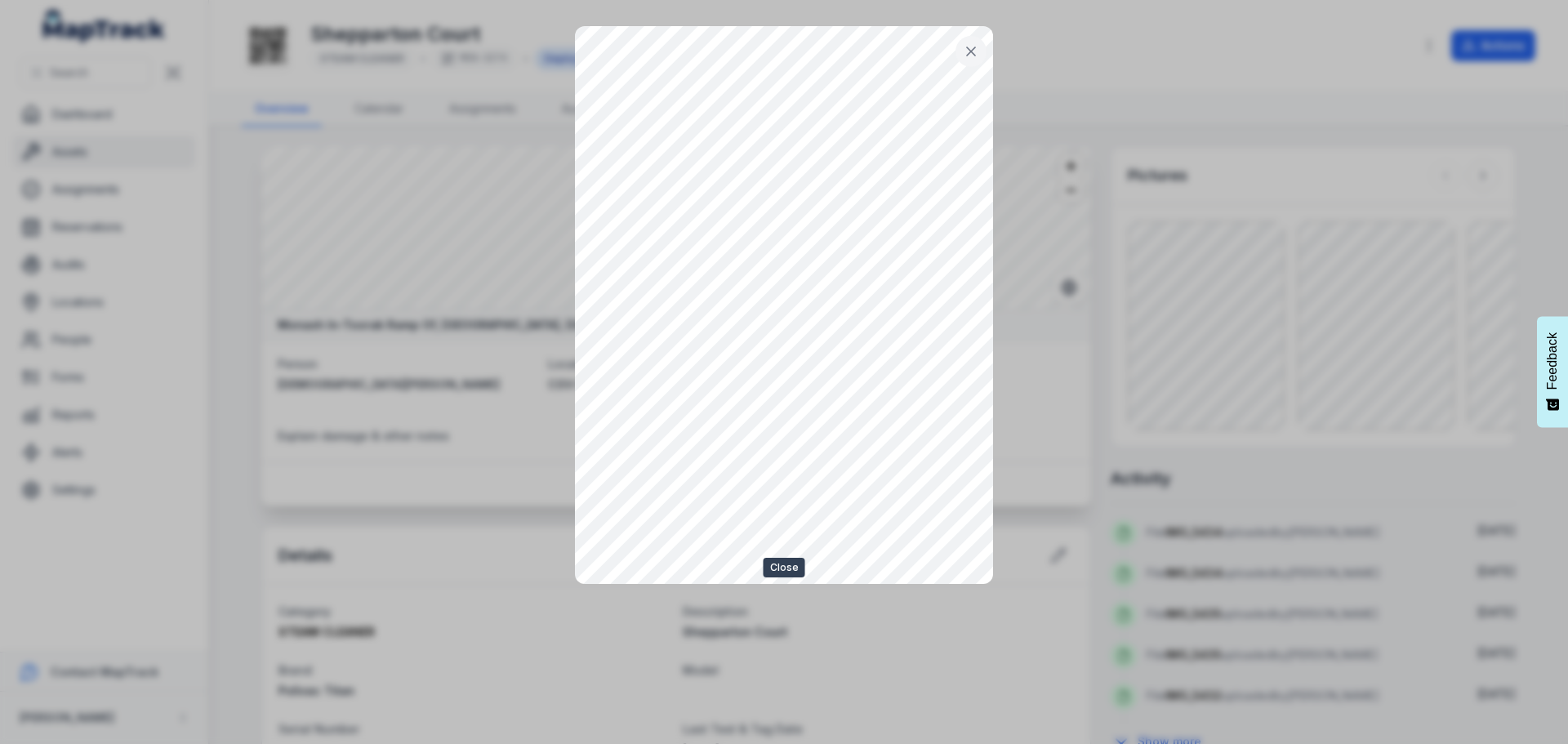 click 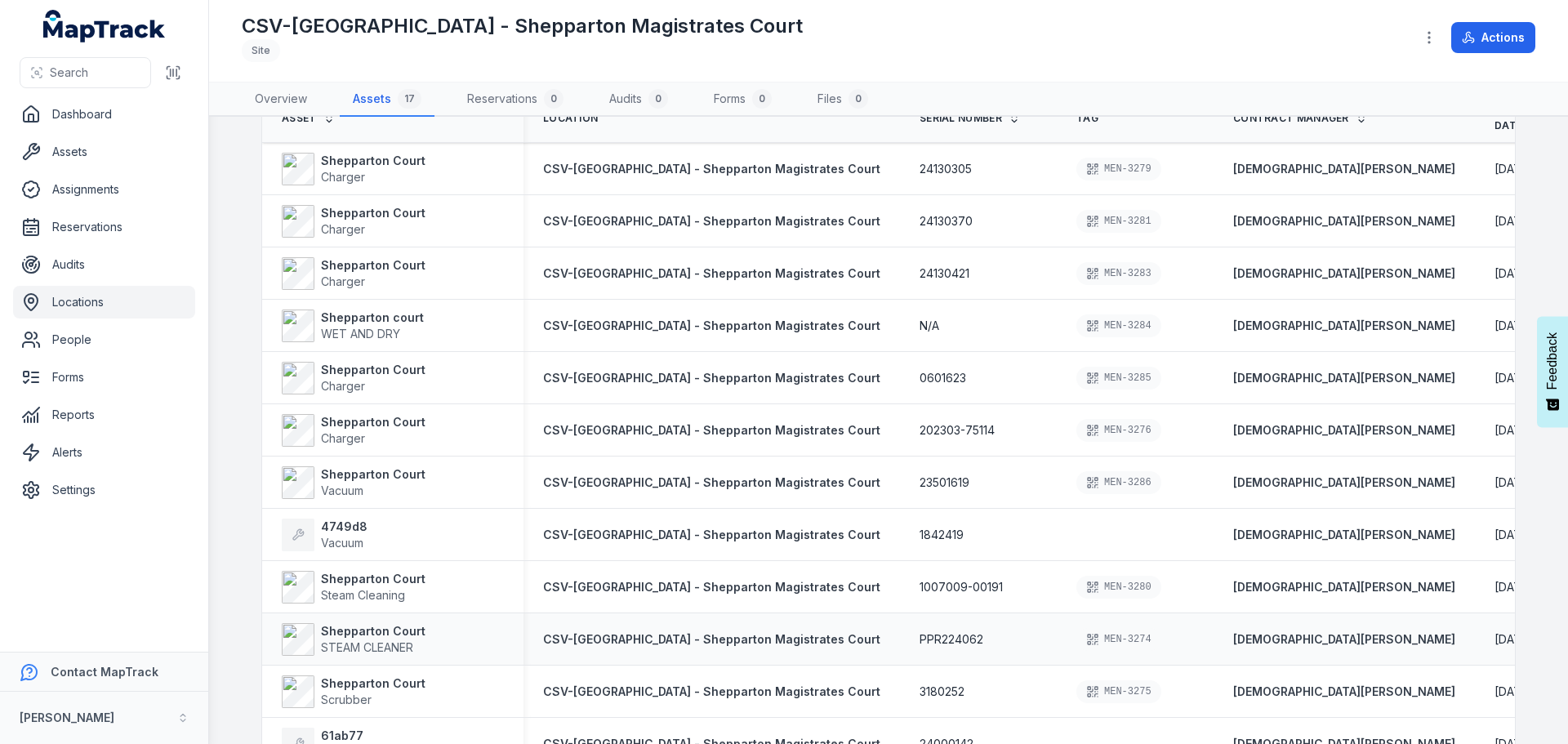 scroll, scrollTop: 82, scrollLeft: 0, axis: vertical 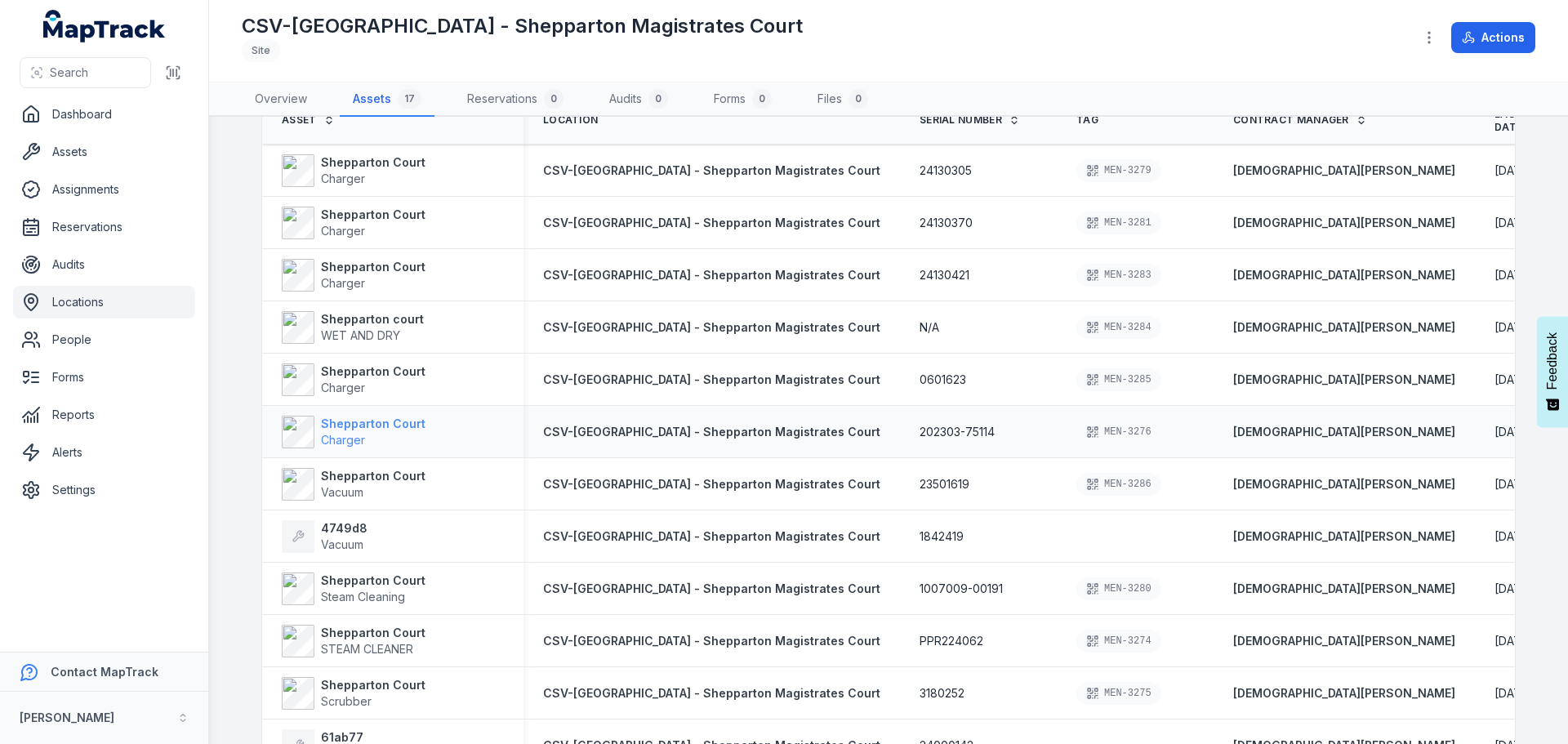 click on "Shepparton Court" at bounding box center [373, 424] 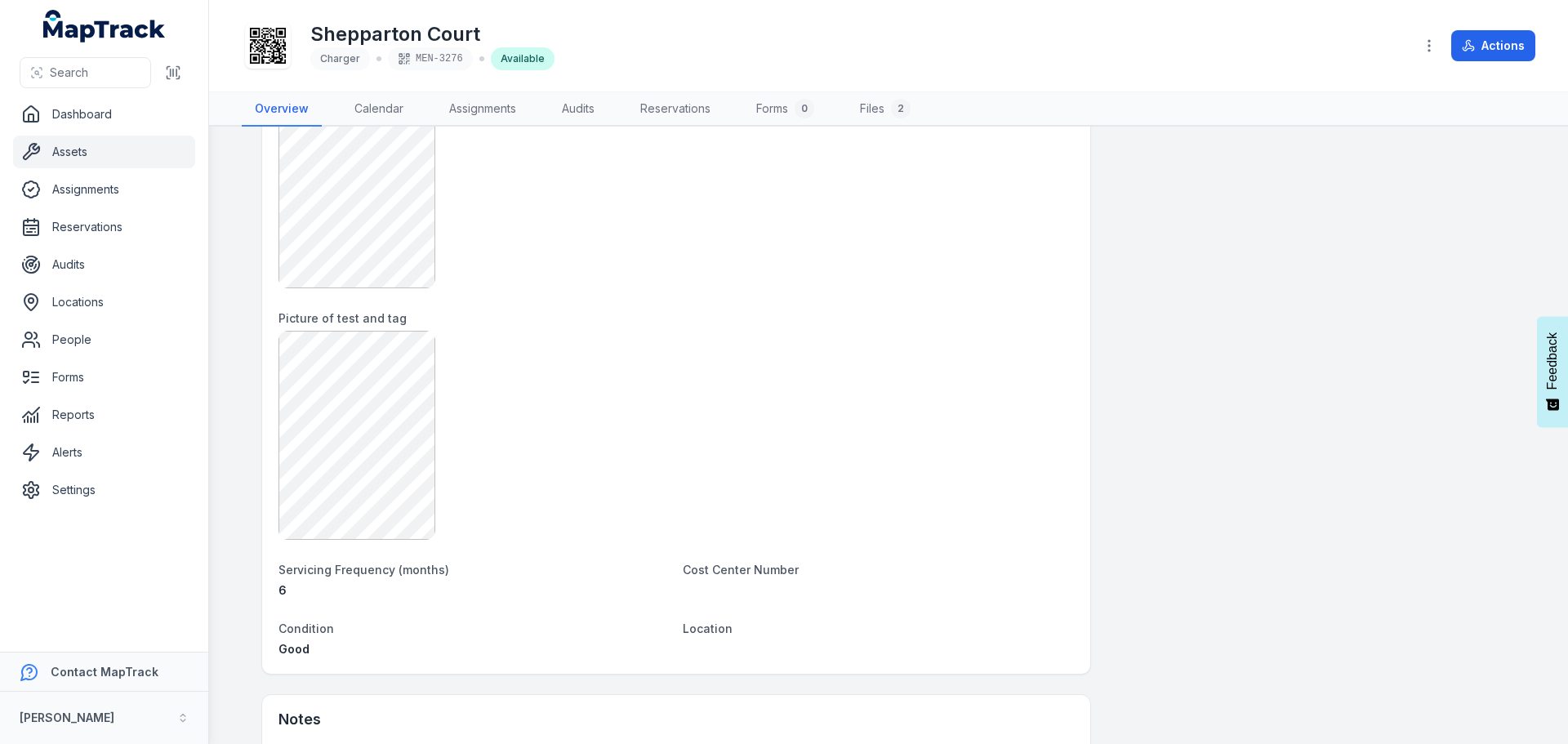 scroll, scrollTop: 653, scrollLeft: 0, axis: vertical 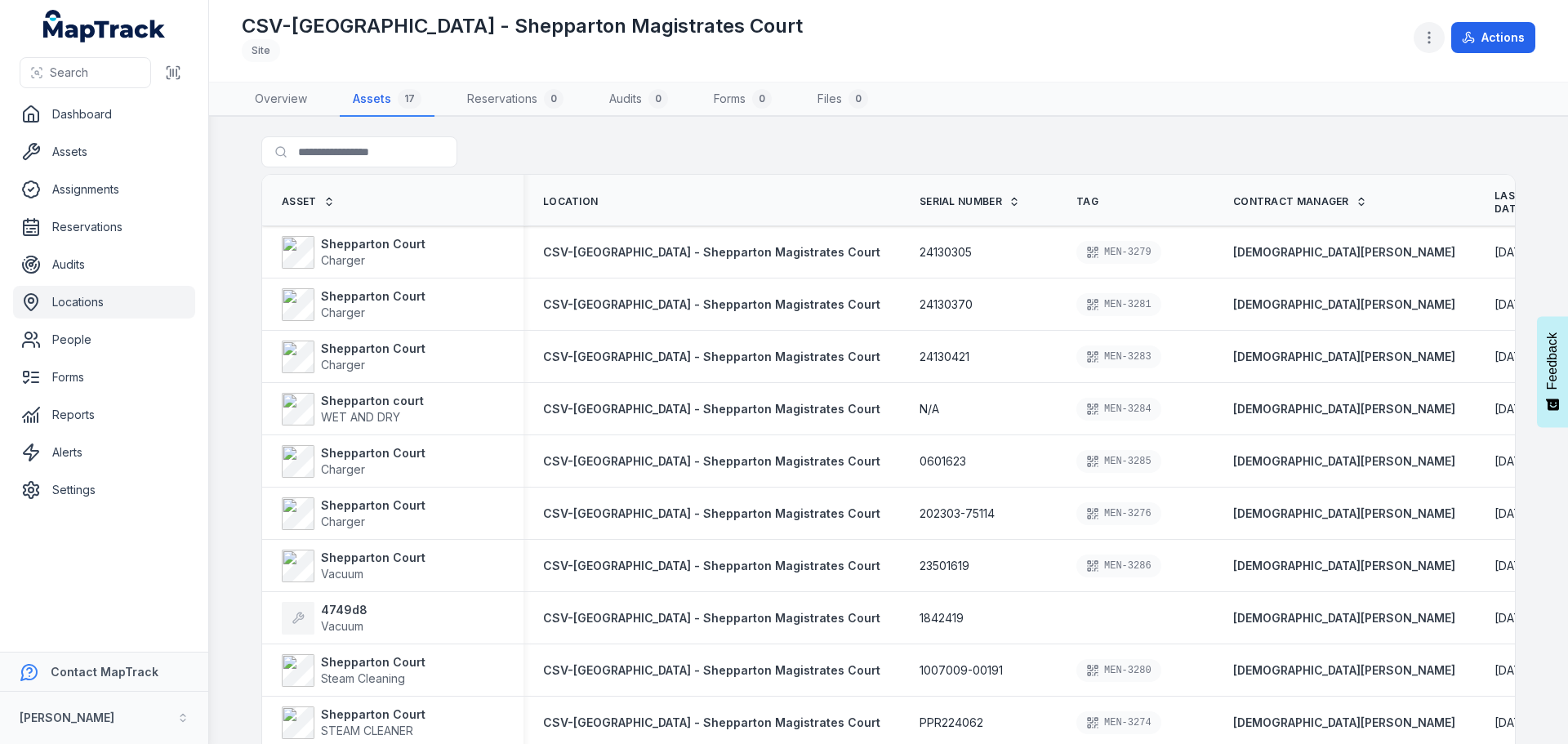 click 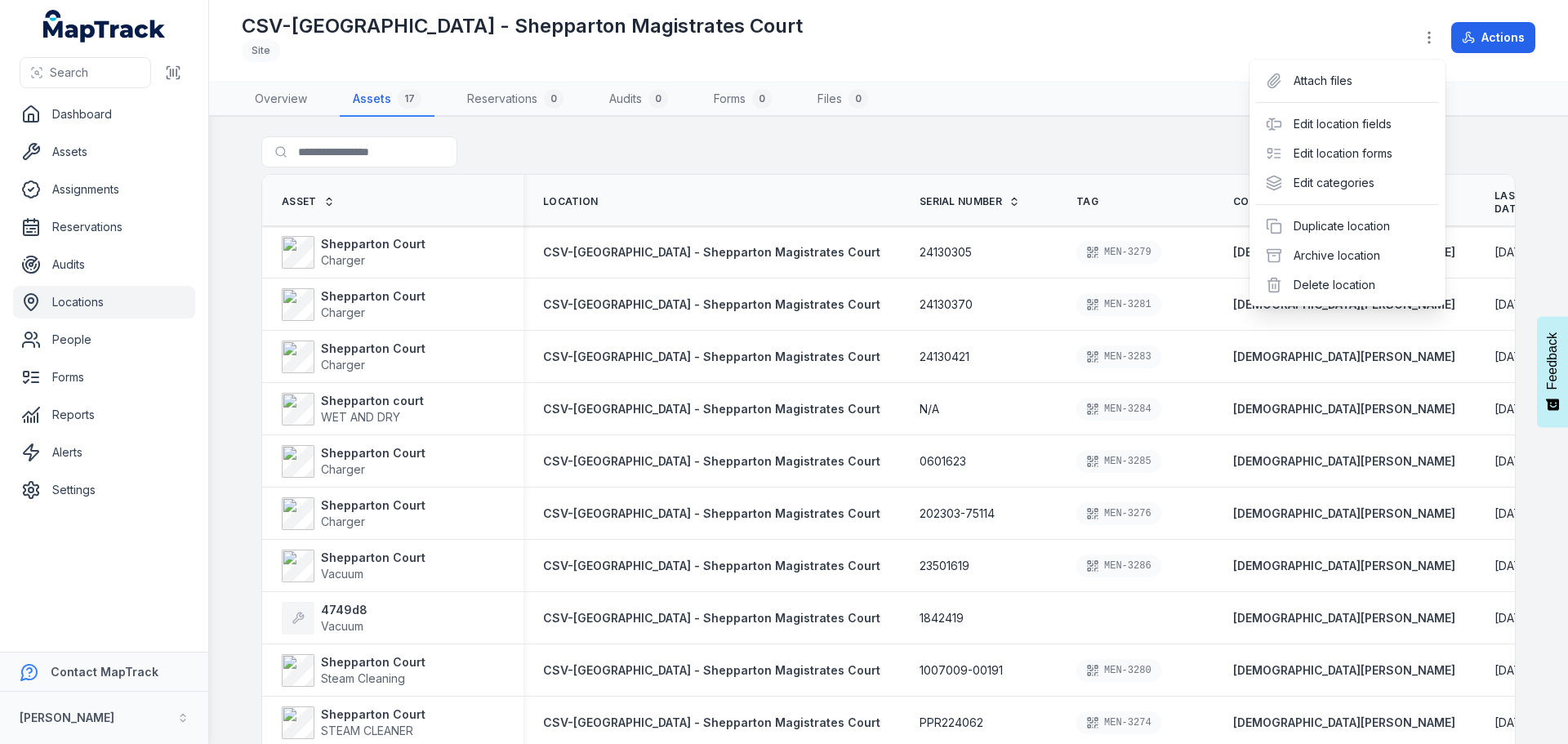 click on "Toggle Navigation CSV-[GEOGRAPHIC_DATA] - Shepparton Magistrates Court Site Actions Overview Assets 17 Reservations 0 Audits 0 Forms 0 Files 0 Search for  assets Asset Location Serial Number Tag Contract Manager Last Test & Tag Date Next test & tag date Created Date Condition Shepparton Court Charger CSV-[GEOGRAPHIC_DATA] - [GEOGRAPHIC_DATA] Magistrates Court 24130305 MEN-3279 [PERSON_NAME] [DATE] [DATE] [DATE] 11:52 am Good Shepparton Court Charger CSV-[GEOGRAPHIC_DATA] - [GEOGRAPHIC_DATA] Magistrates Court 24130370 MEN-3281 [PERSON_NAME] [DATE] [DATE] [DATE] 11:49 am Good Shepparton Court Charger CSV-[GEOGRAPHIC_DATA] - Shepparton Magistrates Court 24130421 MEN-3283 [PERSON_NAME] [DATE] [DATE] [DATE] 11:47 am Good Shepparton court WET AND DRY CSV-[GEOGRAPHIC_DATA] - [GEOGRAPHIC_DATA] Magistrates Court N/A MEN-3284 [PERSON_NAME] [DATE] [DATE] [DATE] 11:44 am Good Shepparton Court Charger CSV-[GEOGRAPHIC_DATA] - Shepparton Magistrates Court 0601623 MEN-3285 [PERSON_NAME] [DATE] [DATE] [DATE] 11:40 am Good Shepparton Court Charger CSV-[GEOGRAPHIC_DATA] - Shepparton Magistrates Court 202303-75114" at bounding box center (889, 372) 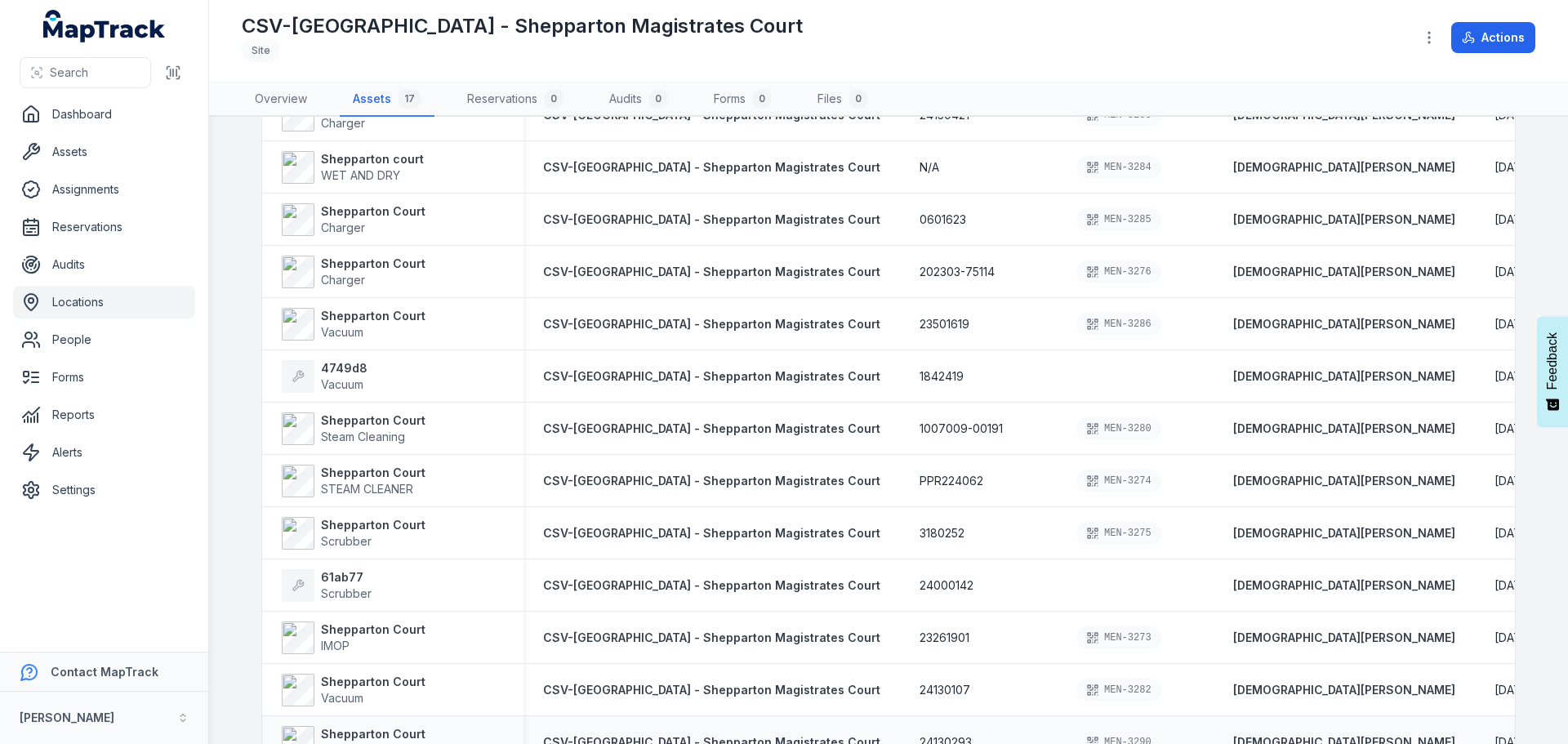scroll, scrollTop: 191, scrollLeft: 0, axis: vertical 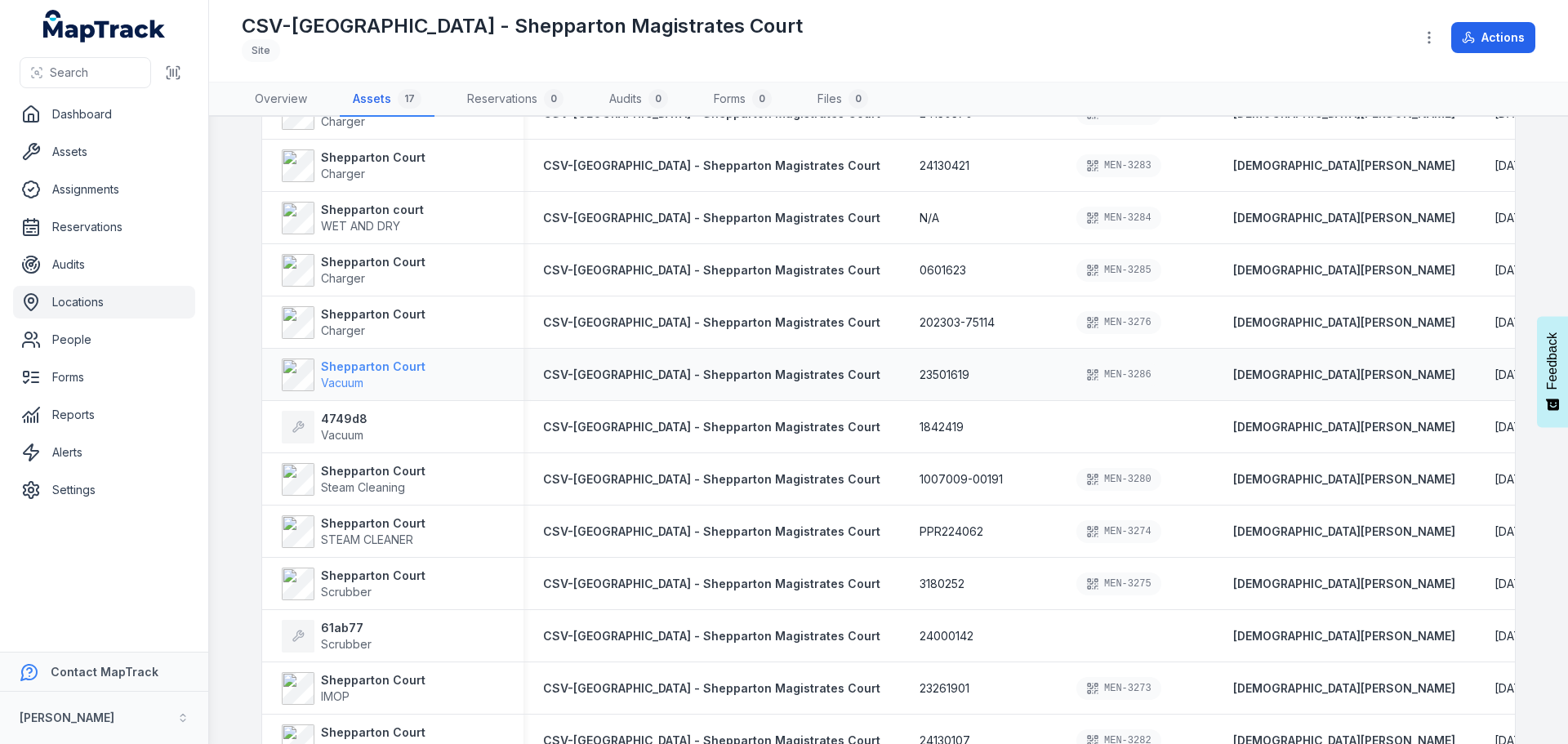 click on "Shepparton Court" at bounding box center (373, 367) 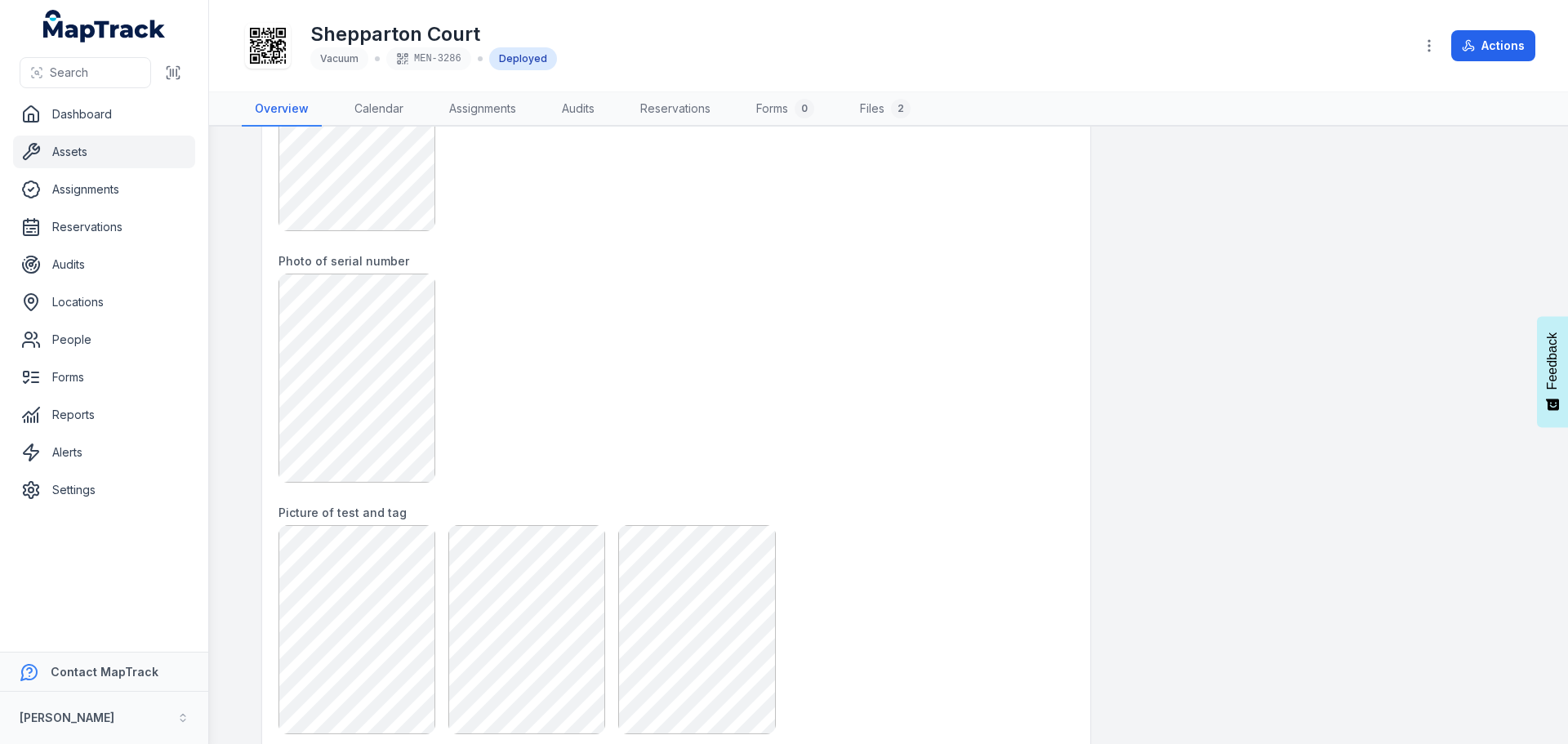 scroll, scrollTop: 980, scrollLeft: 0, axis: vertical 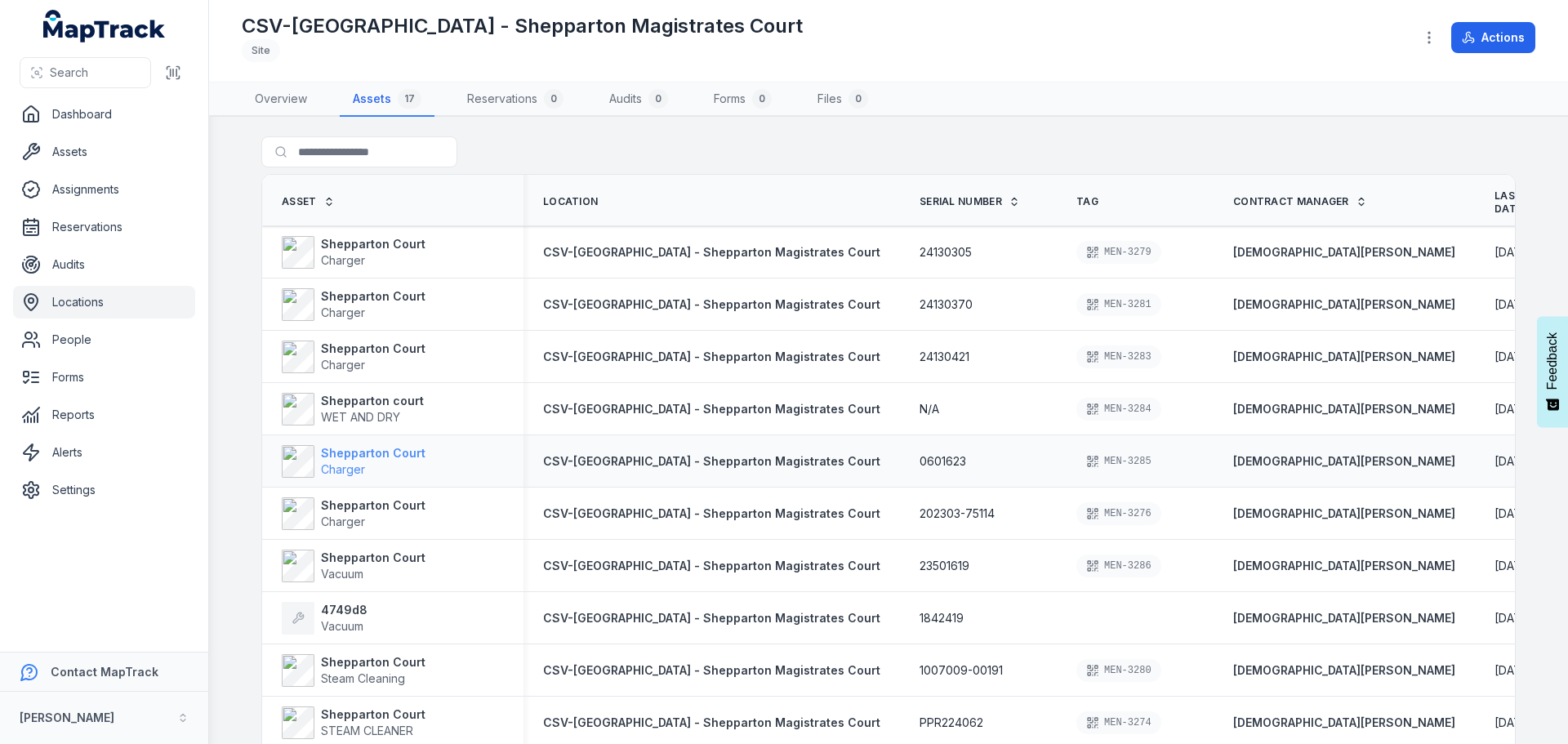 click on "Shepparton Court" at bounding box center [373, 453] 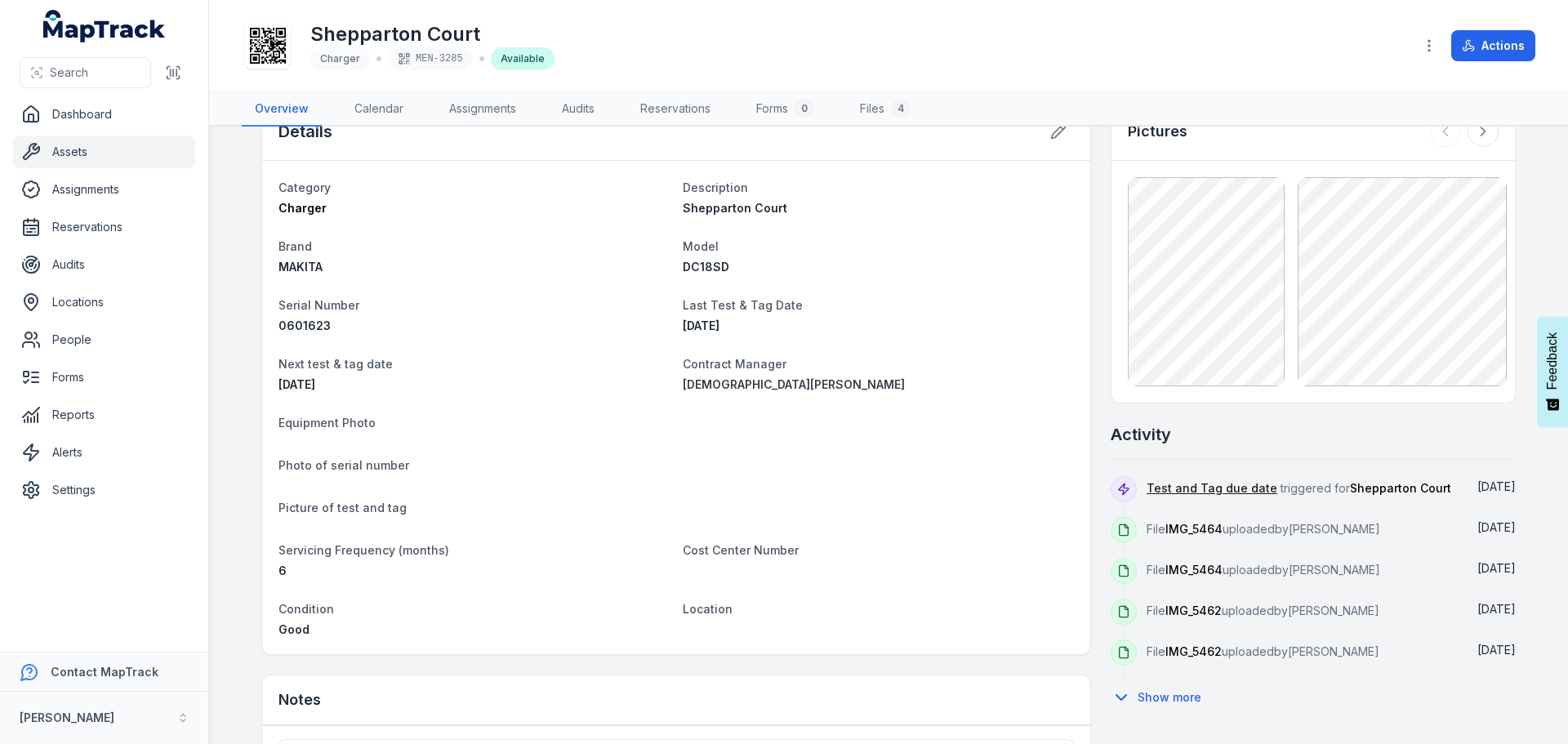 scroll, scrollTop: 82, scrollLeft: 0, axis: vertical 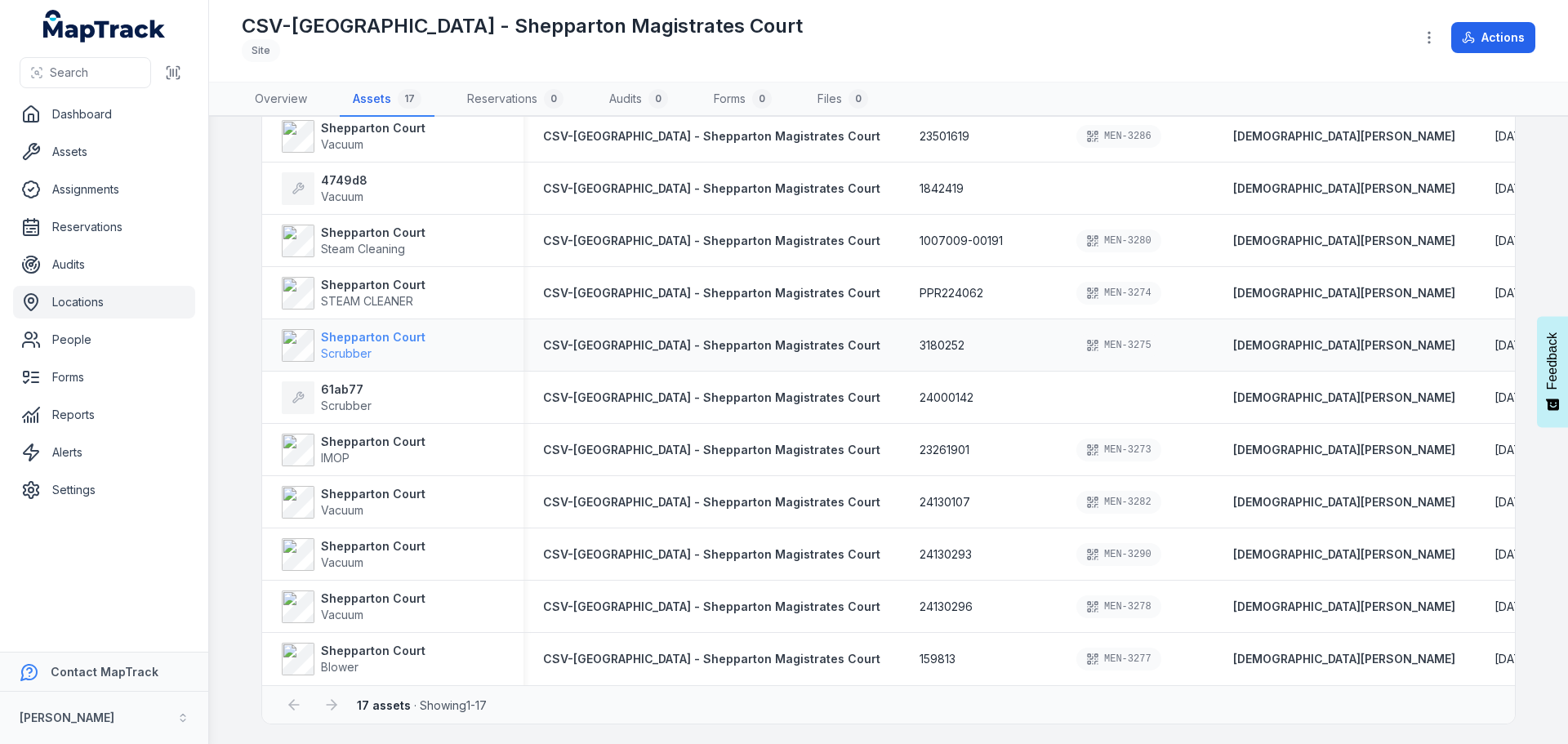 click on "Shepparton Court" at bounding box center [373, 337] 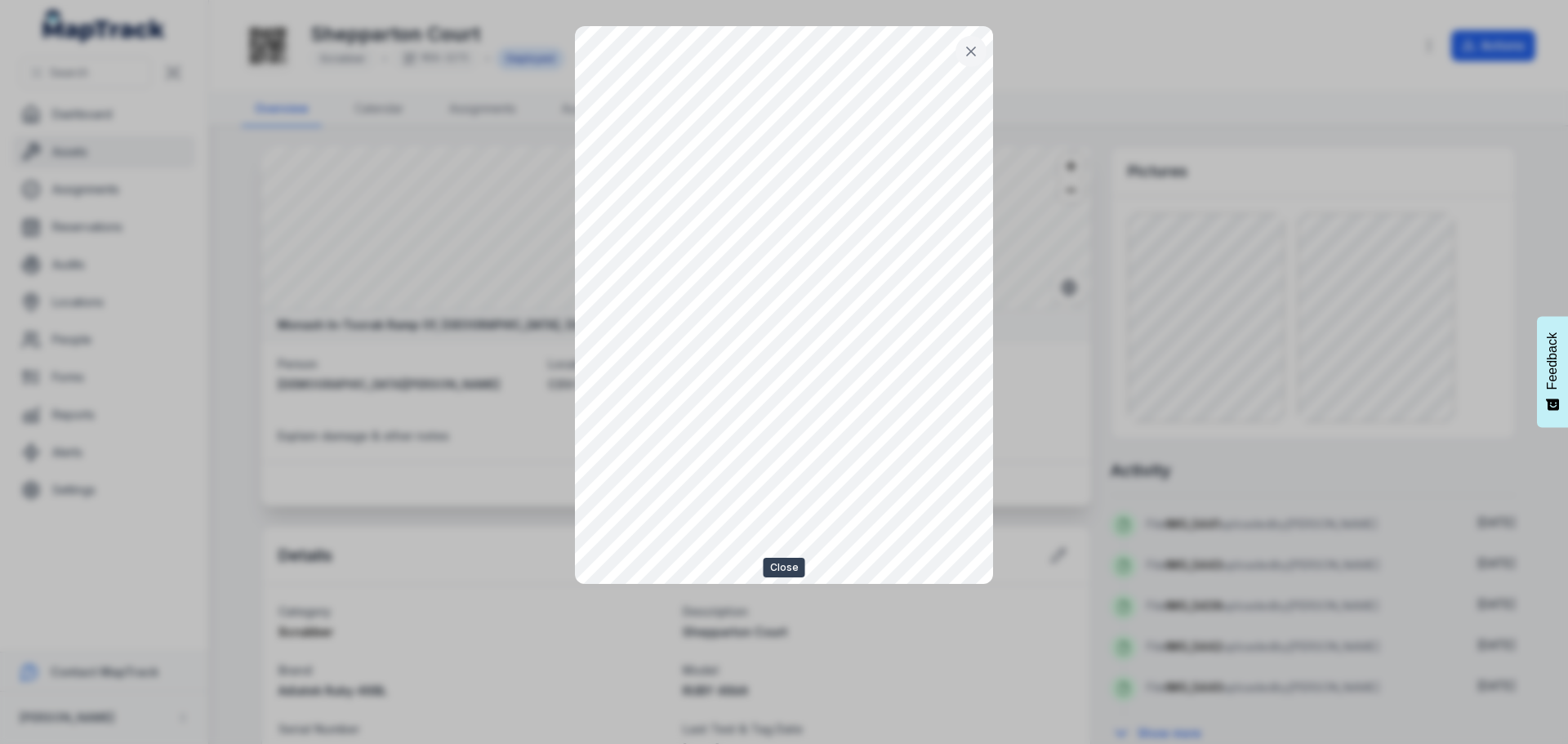 click 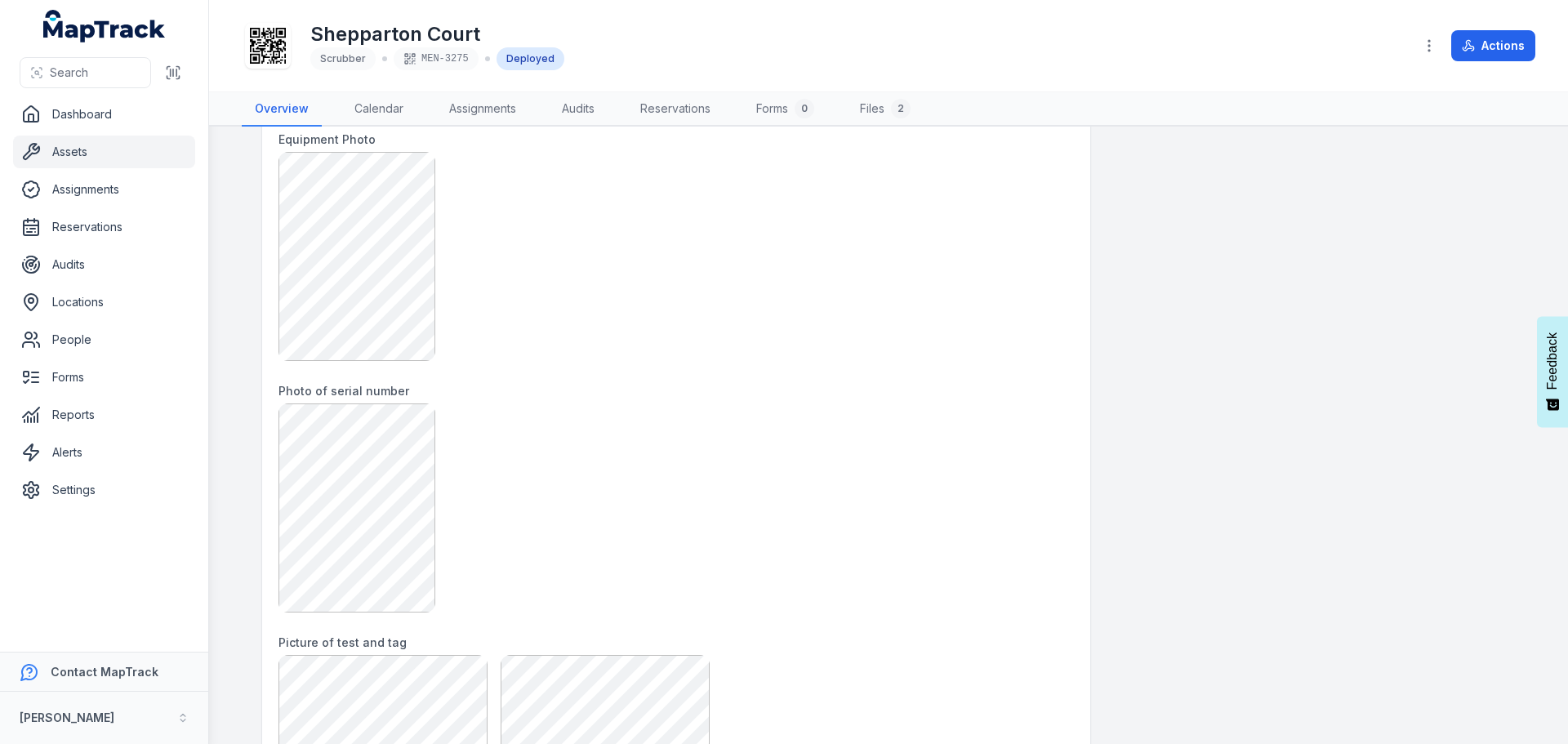 scroll, scrollTop: 735, scrollLeft: 0, axis: vertical 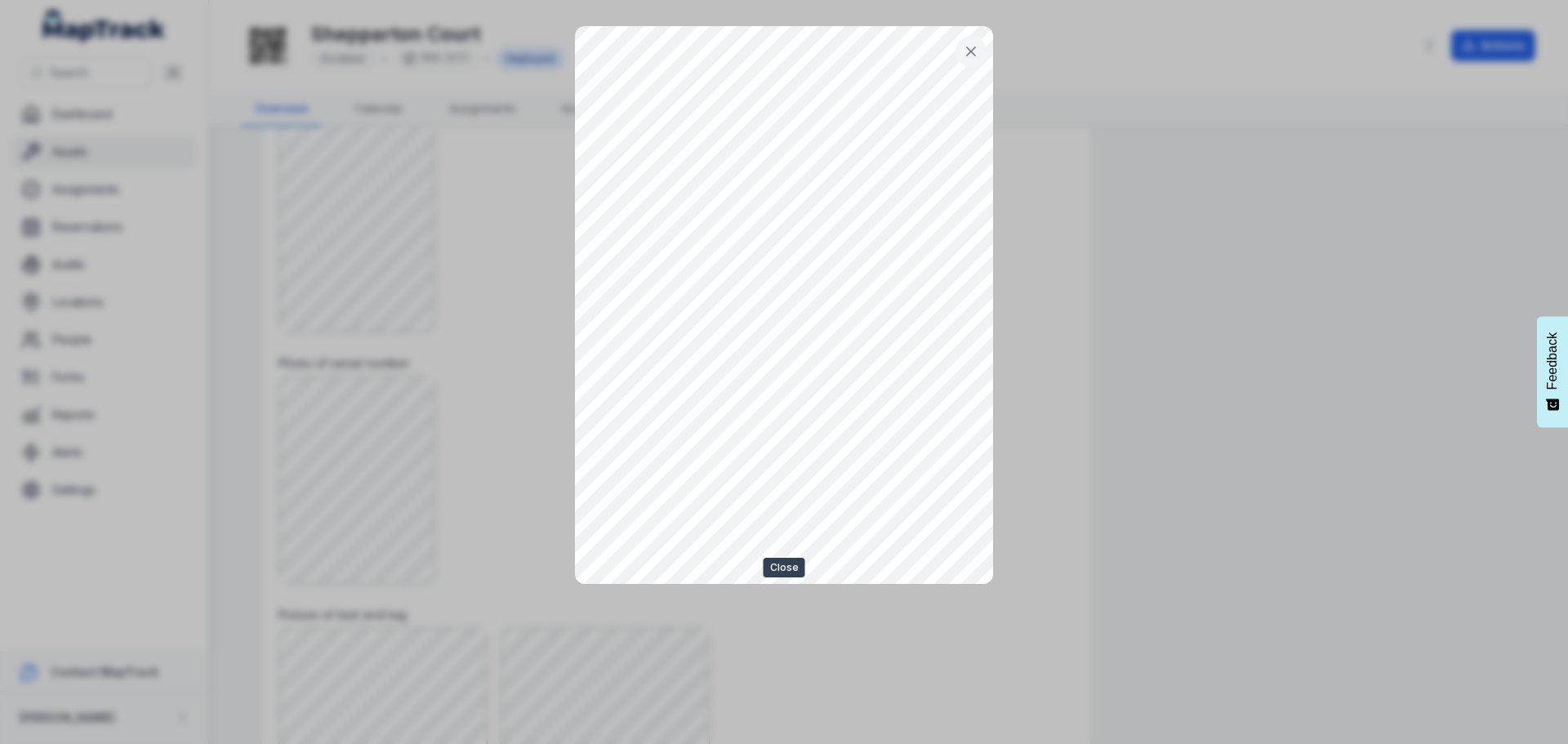 click at bounding box center [971, 51] 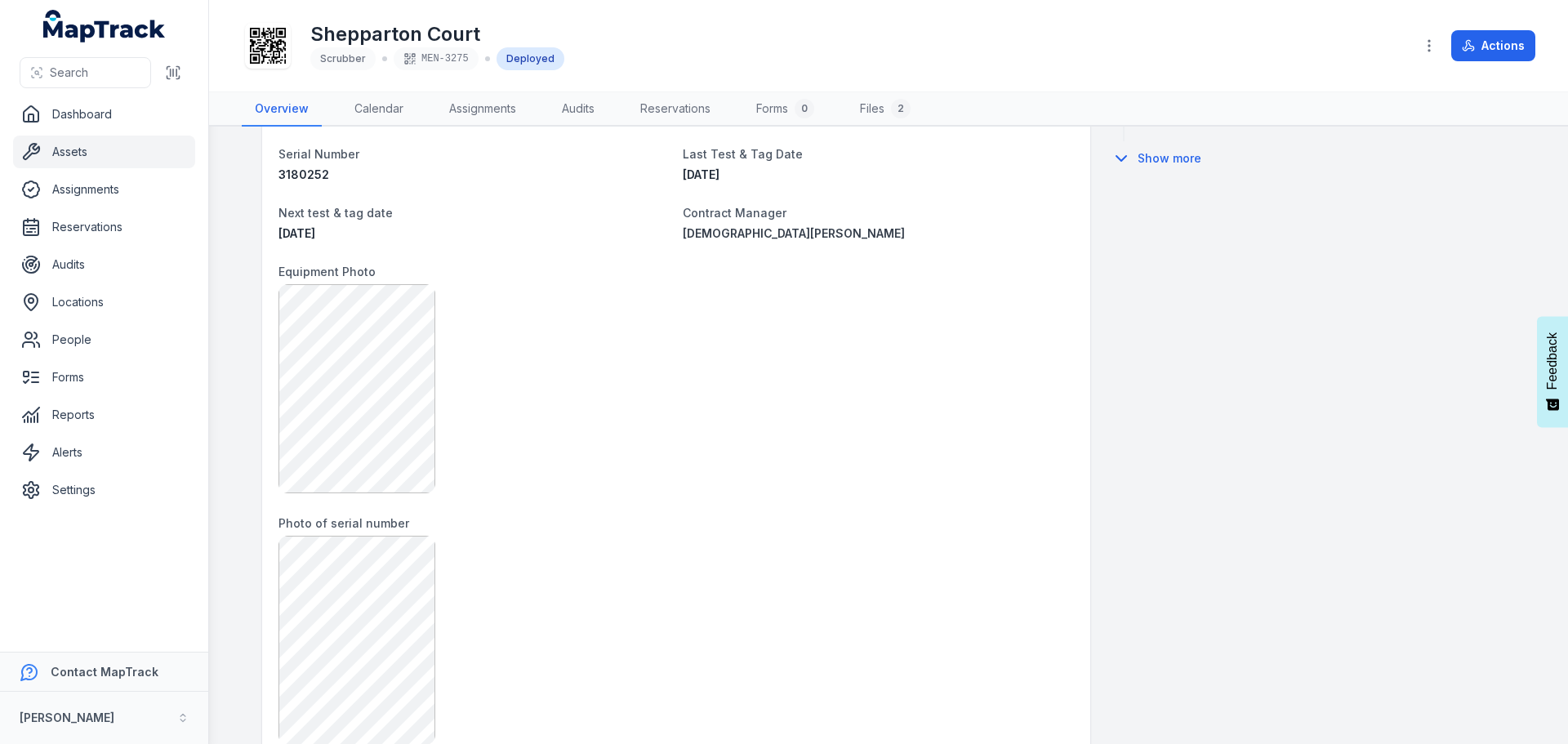 scroll, scrollTop: 408, scrollLeft: 0, axis: vertical 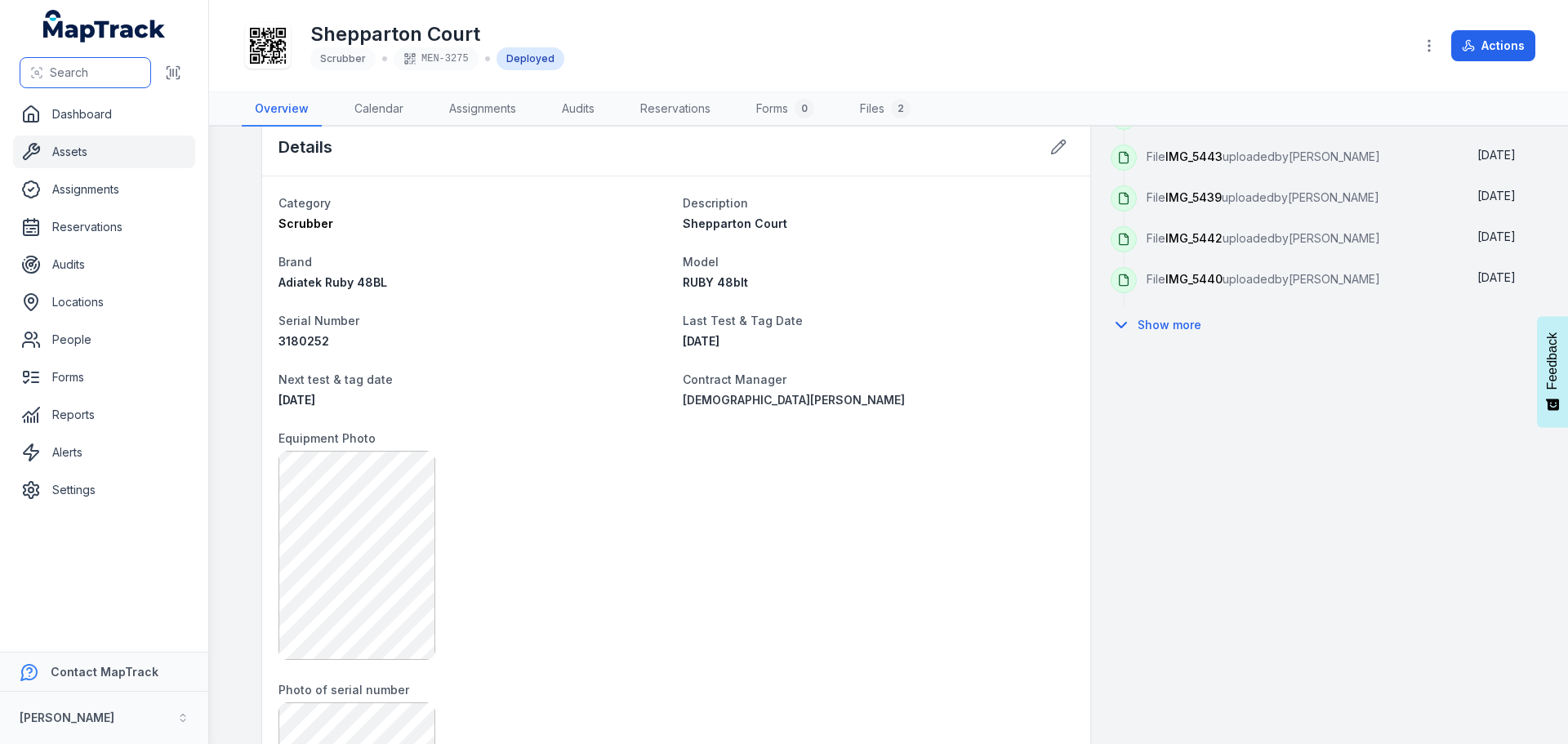 click on "Search" at bounding box center [85, 73] 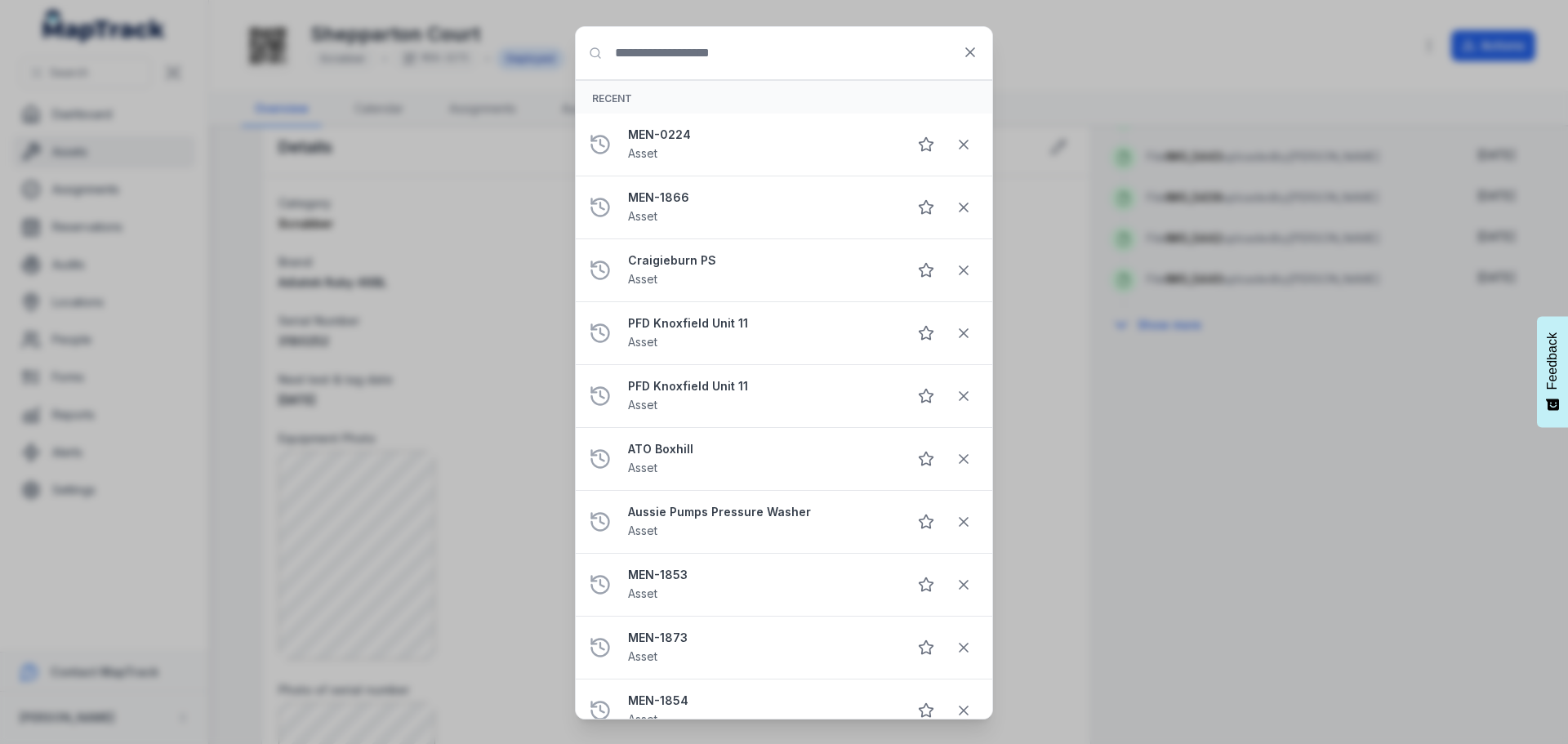 click on "Search for anything" at bounding box center (784, 53) 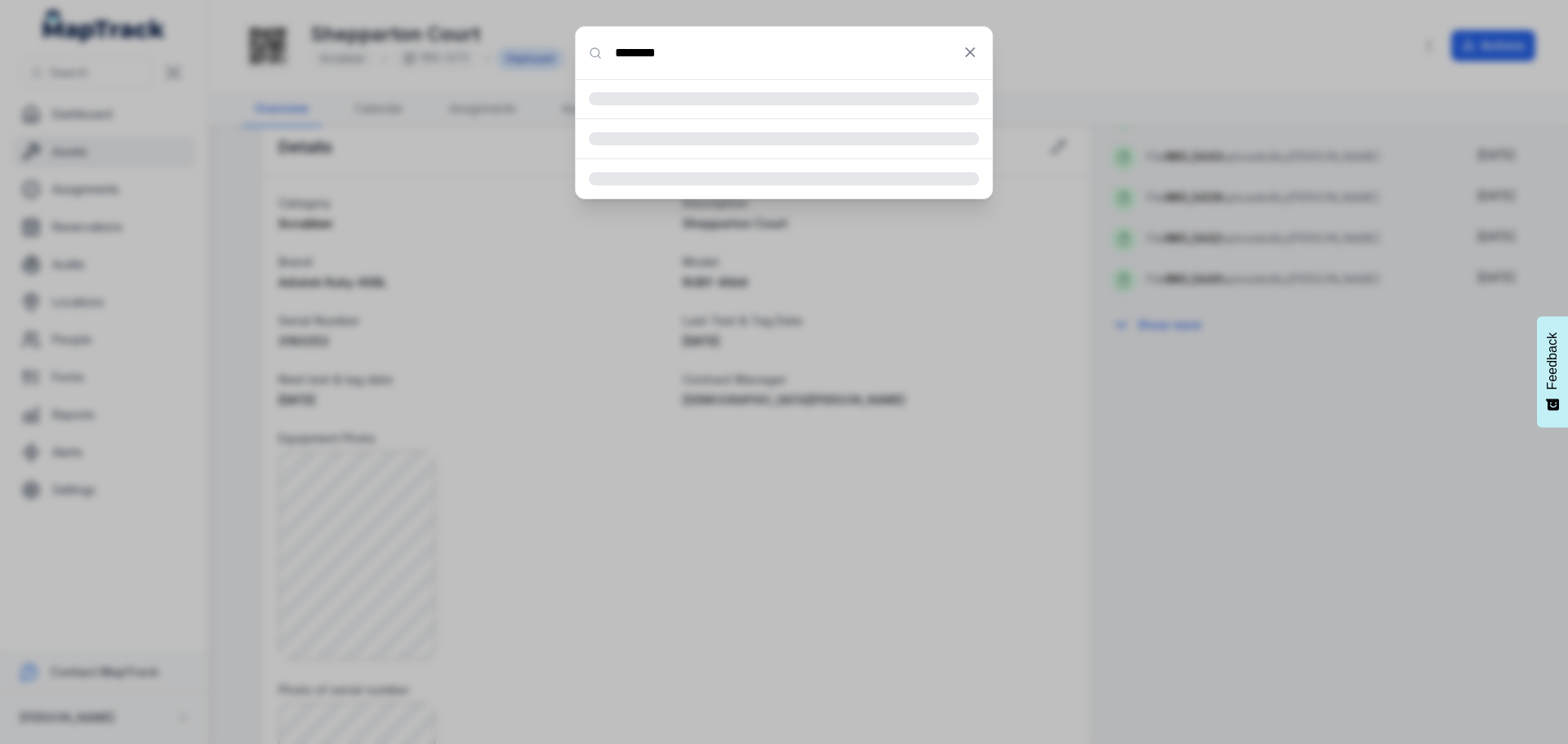 type on "********" 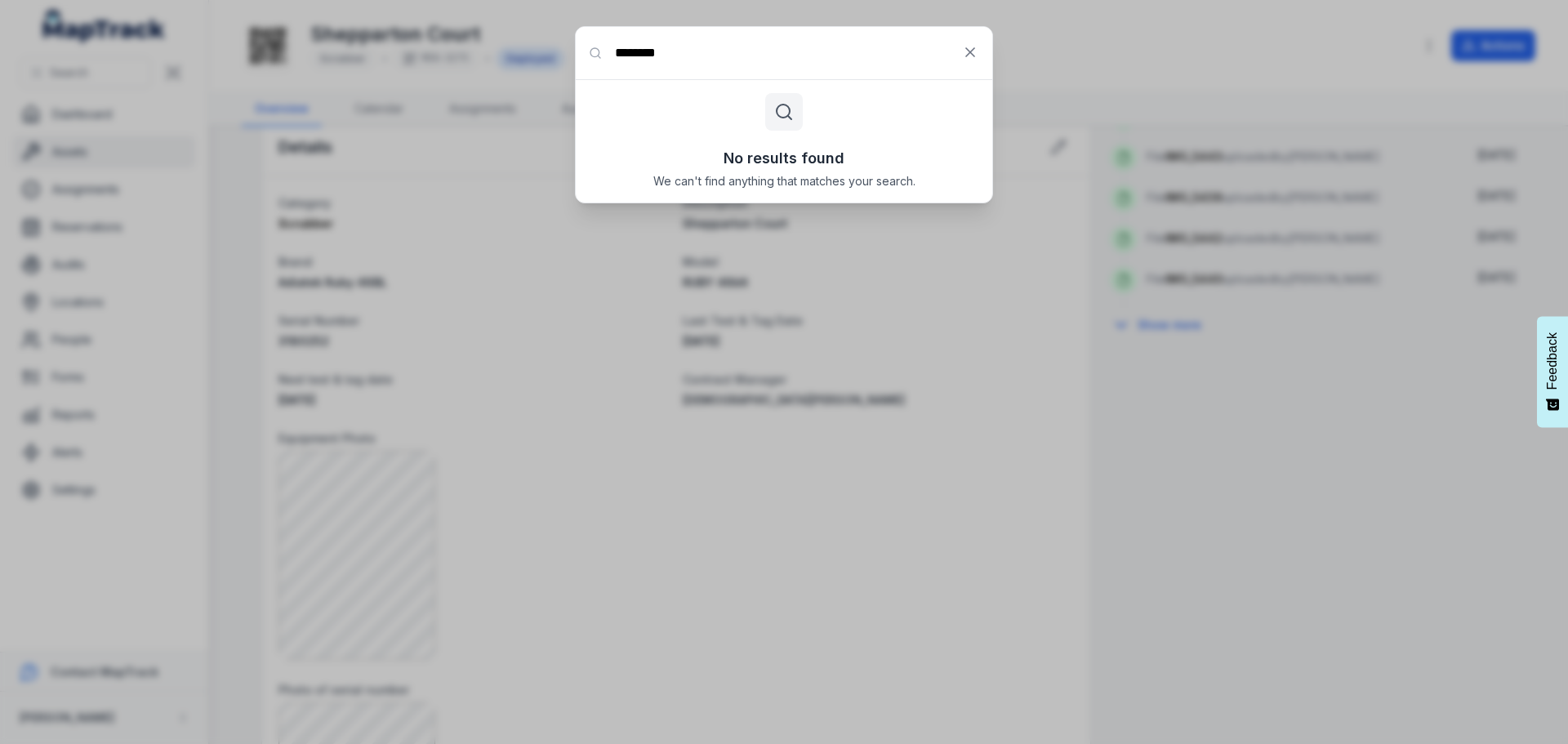 drag, startPoint x: 798, startPoint y: 51, endPoint x: 550, endPoint y: 50, distance: 248.002 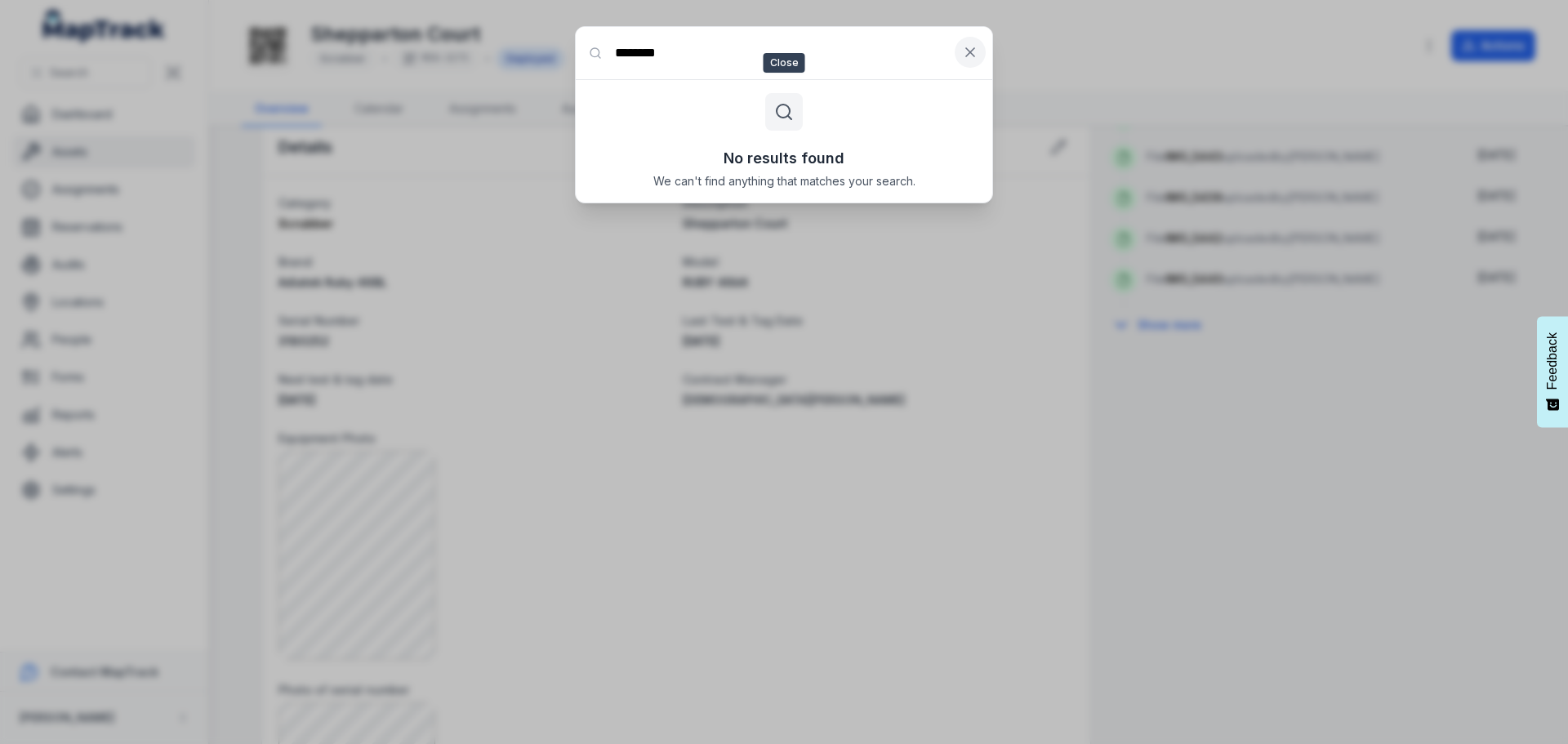 click 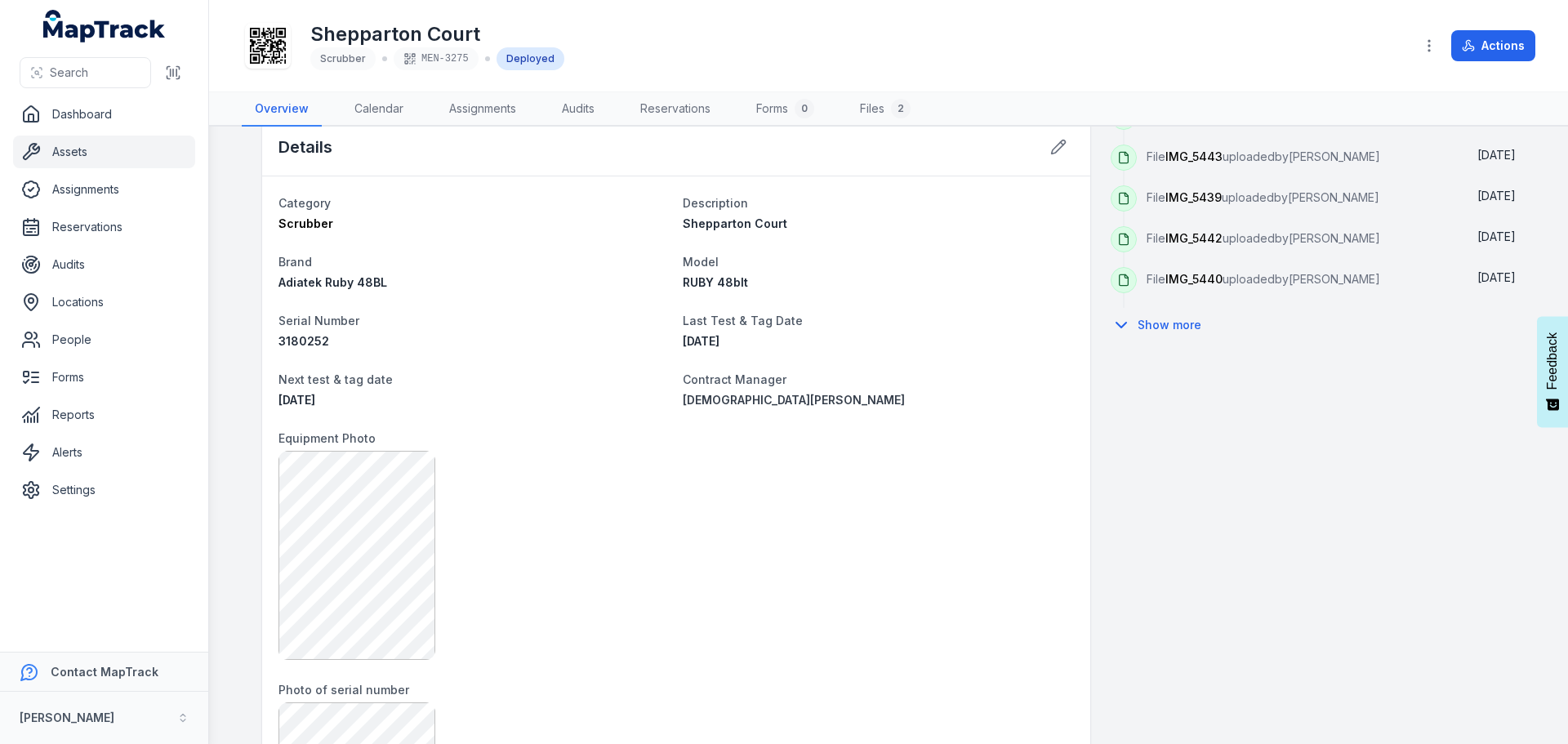 click on "Assets" at bounding box center (104, 152) 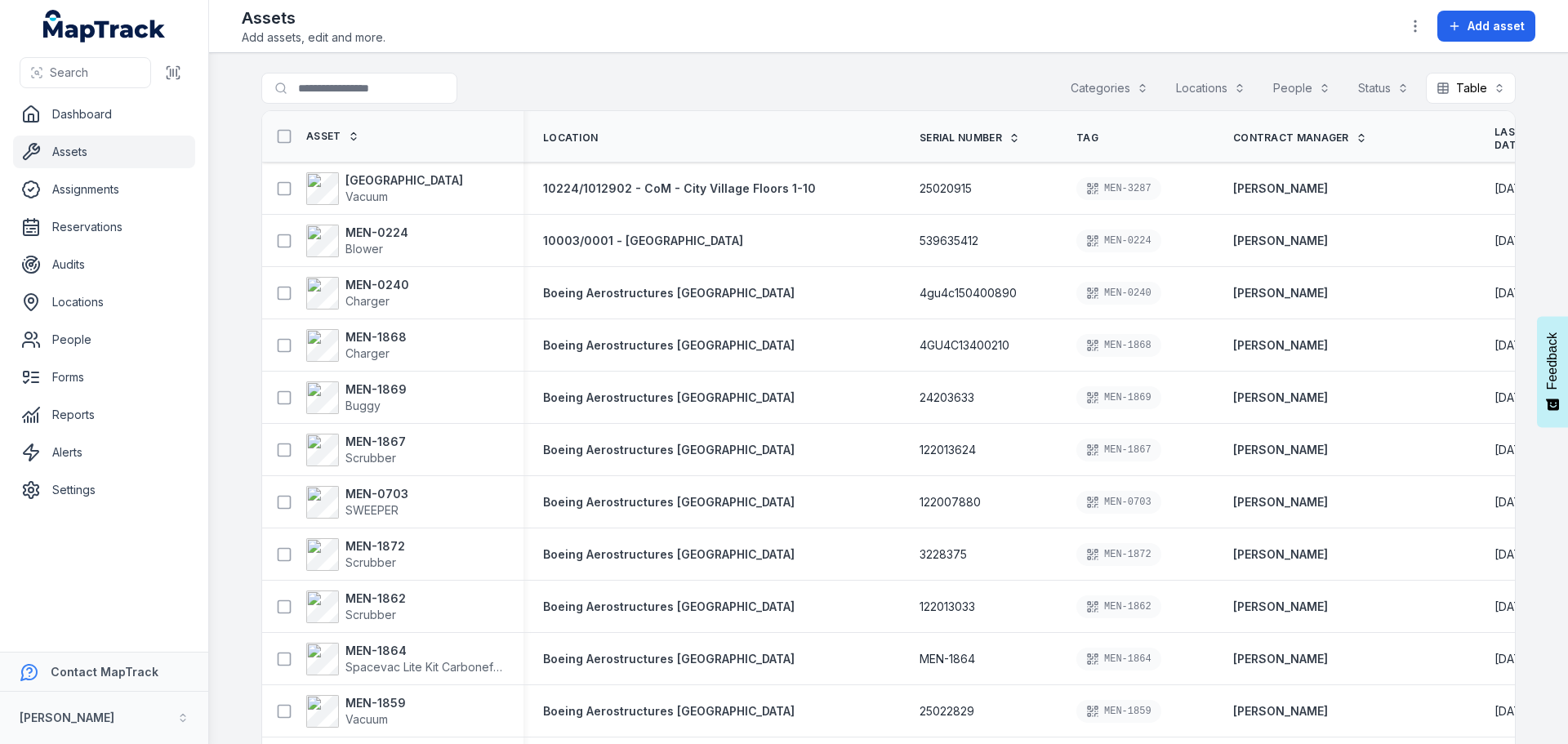 scroll, scrollTop: 0, scrollLeft: 0, axis: both 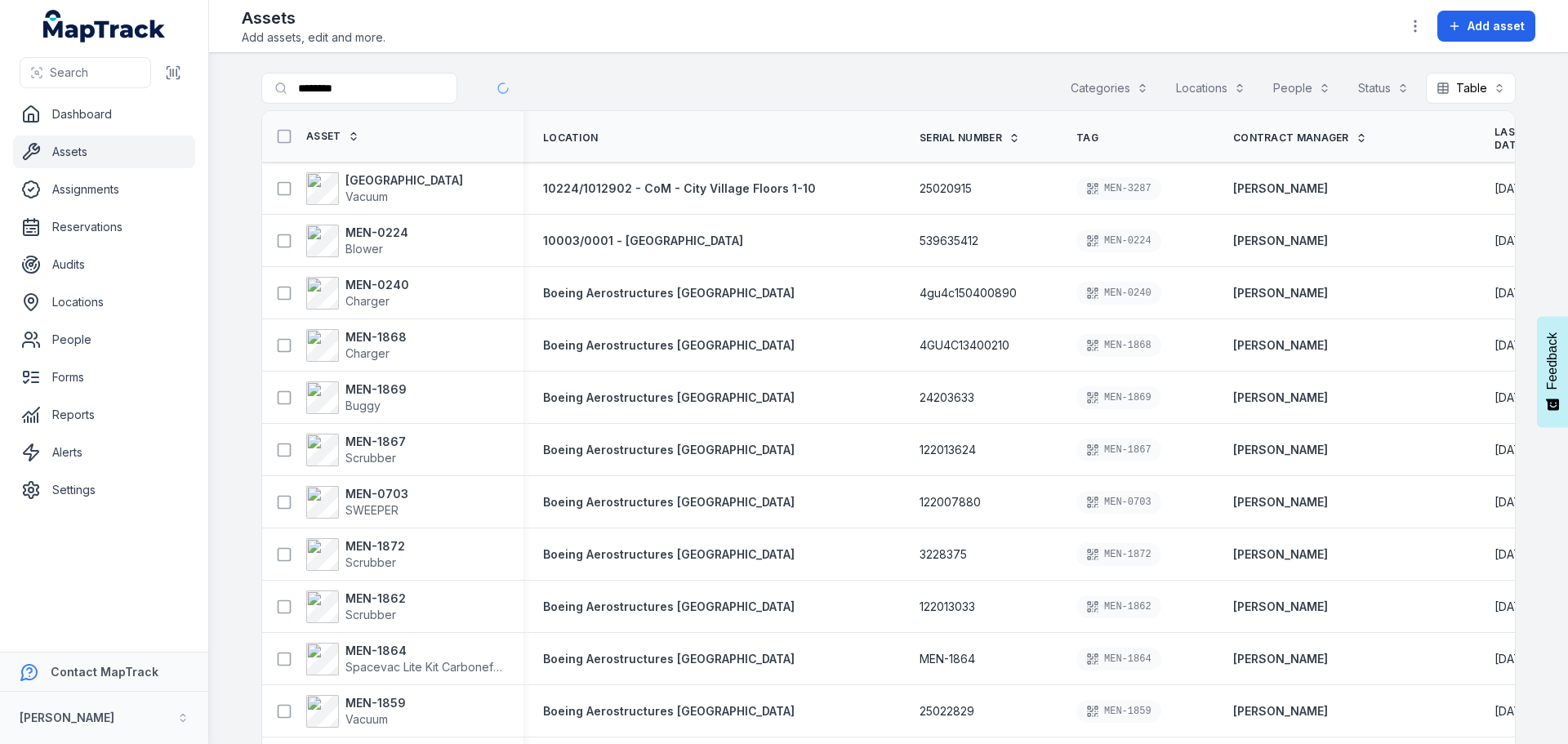 type on "********" 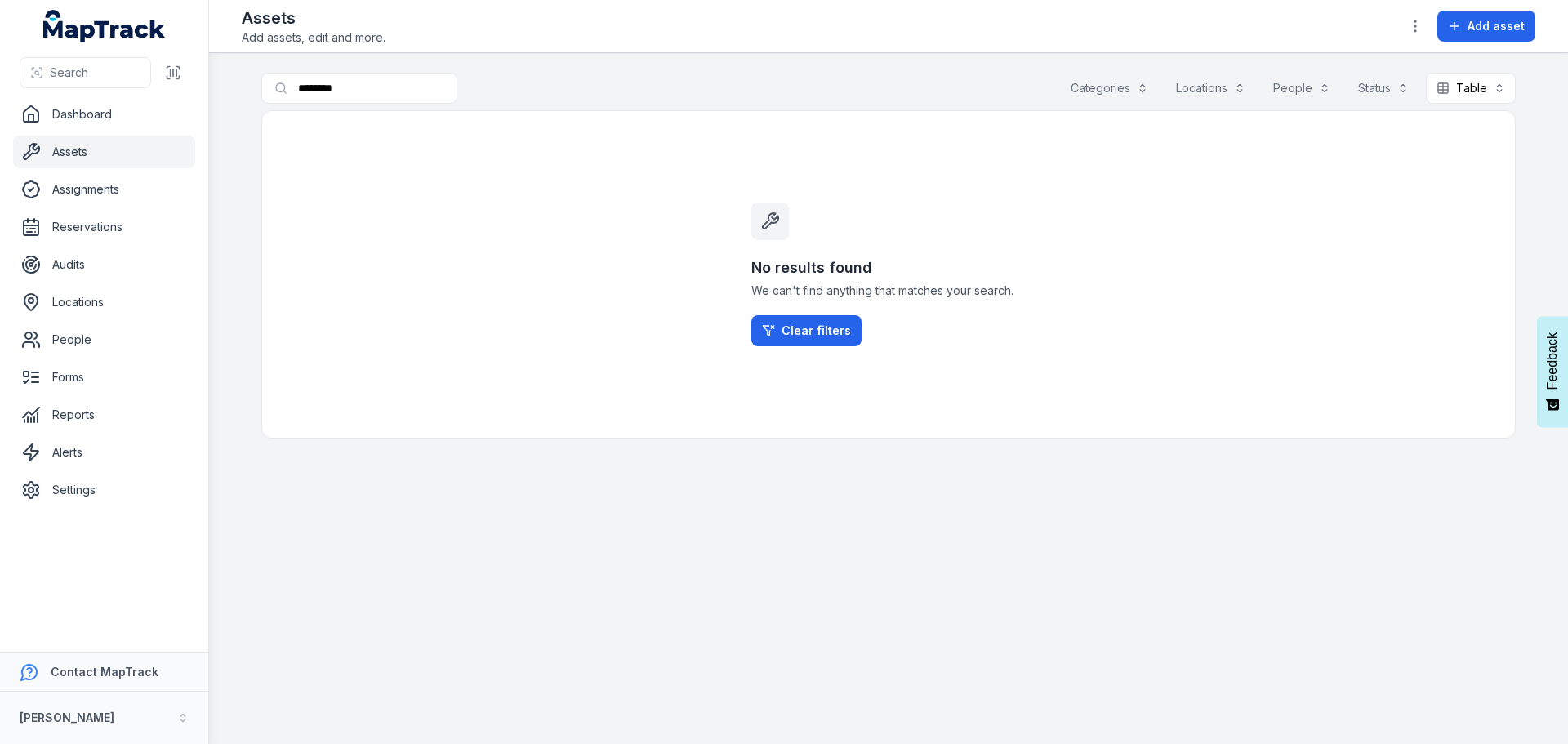 drag, startPoint x: 377, startPoint y: 81, endPoint x: 269, endPoint y: 74, distance: 108.22661 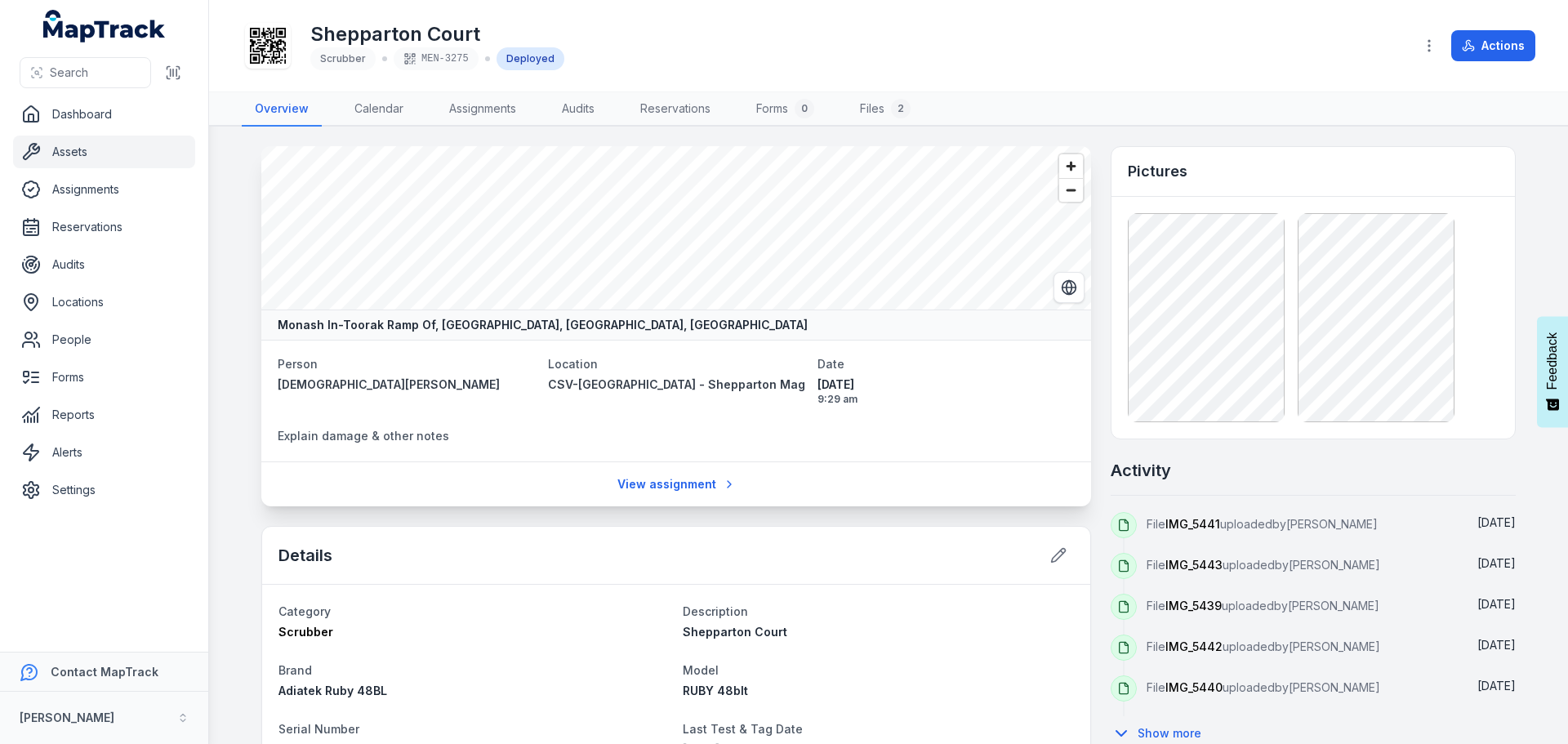 scroll, scrollTop: 0, scrollLeft: 0, axis: both 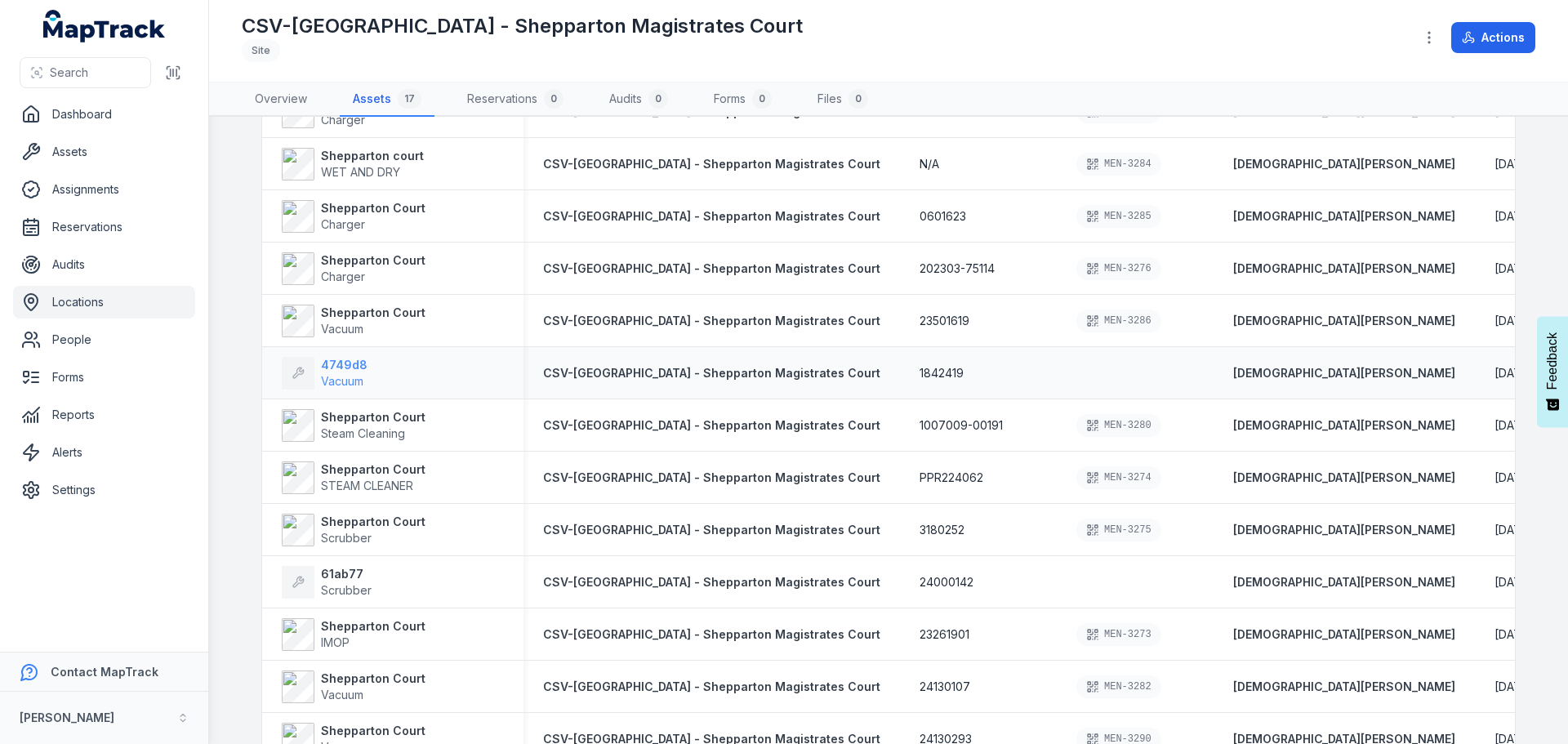 click on "4749d8" at bounding box center (344, 365) 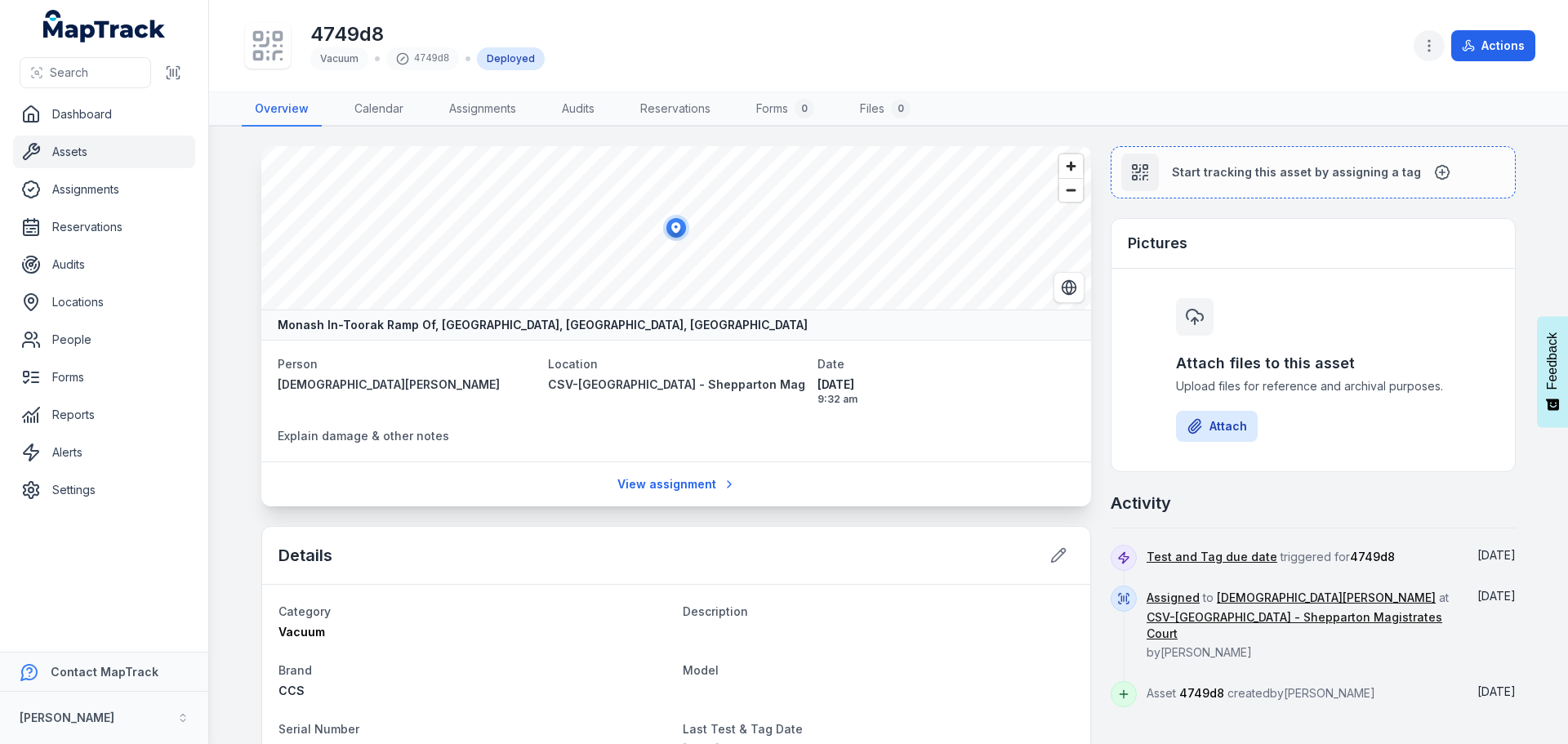 click 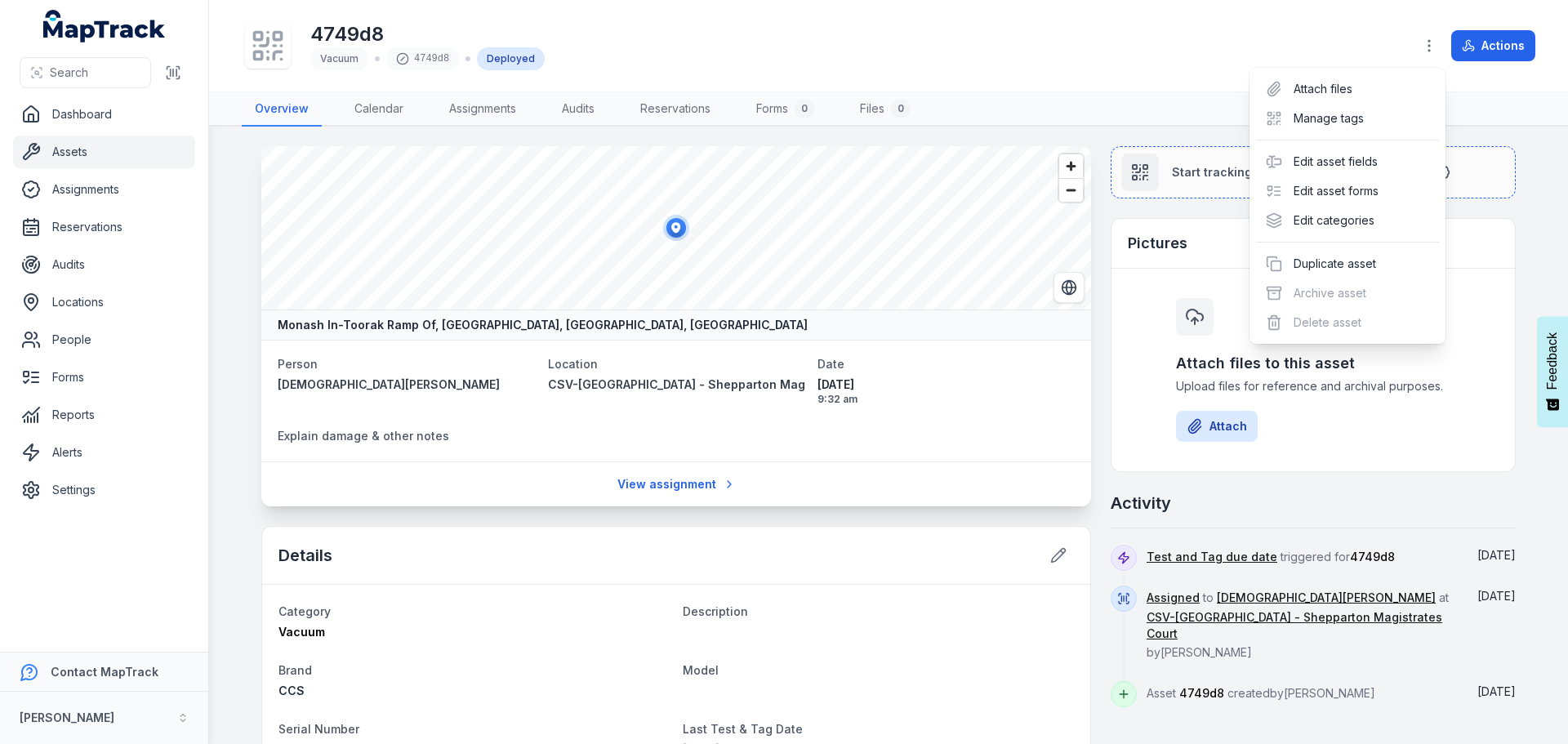 click on "Toggle Navigation 4749d8 Vacuum 4749d8 Deployed Actions Overview Calendar Assignments Audits Reservations Forms 0 Files 0 Monash In-Toorak Ramp Of, Malvern, Melbourne Victoria 3144, Australia Person Jesus Arias Location CSV-VIC - Shepparton Magistrates Court Date 23/06/2025 9:32 am Explain damage & other notes View assignment Details Category Vacuum Description Brand CCS Model Serial Number 1842419 Last Test & Tag Date 23/12/2024 Next test & tag date 23/06/2025 Contract Manager Jesus Arias Equipment Photo Photo of serial number Picture of test and tag Servicing Frequency (months) 6 Cost Center Number Condition Location Notes Add a note... Add note Start tracking this asset by assigning a tag Pictures Attach files to this asset Upload files for reference and archival purposes. Attach Activity Test and Tag due date   triggered for  4749d8 July 9 Assigned   to   Jesus Arias   at   CSV-VIC - Shepparton Magistrates Court  by  Jessica Antolinez June 23 Asset   4749d8   created  by  Jessica Antolinez June 23" at bounding box center [889, 372] 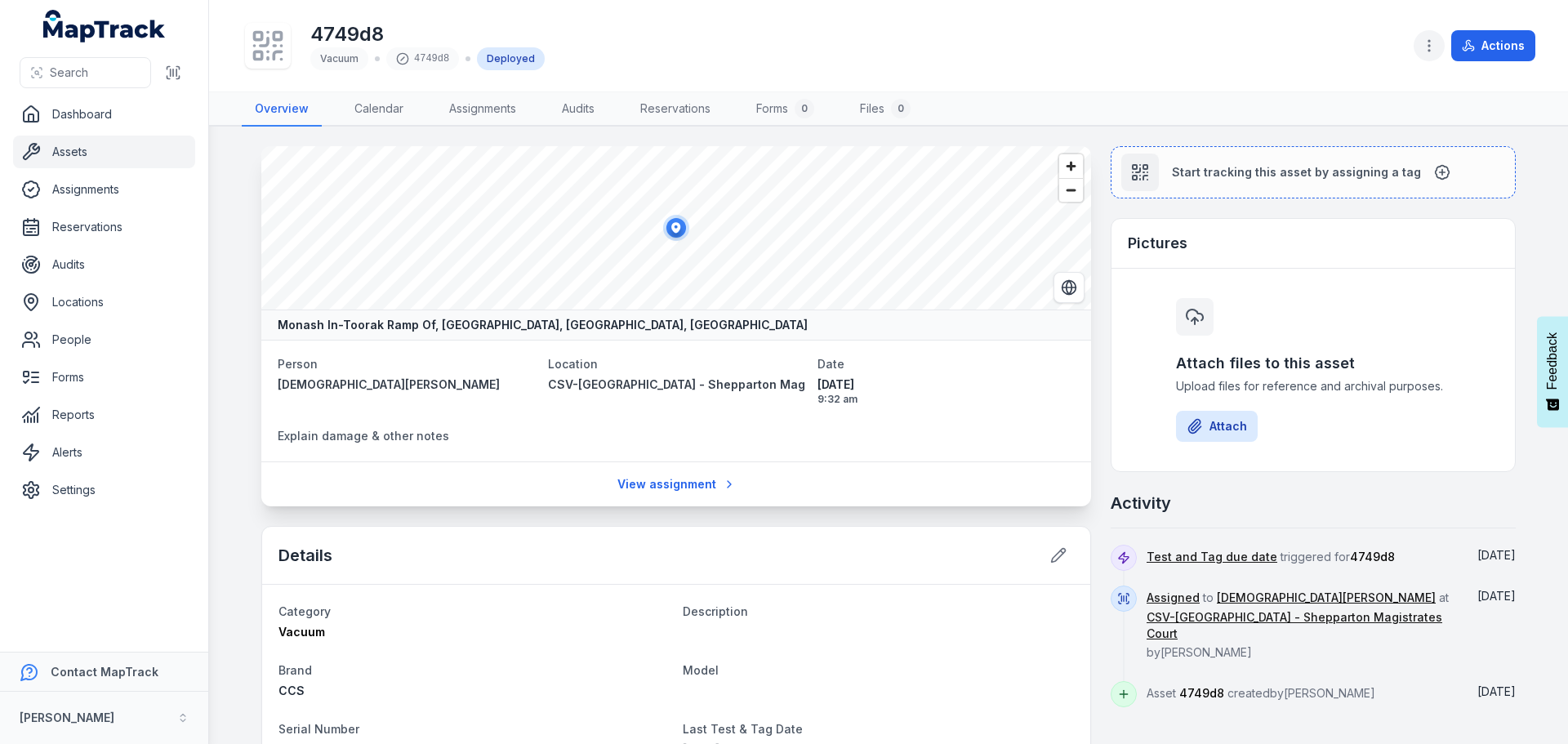 click at bounding box center [1429, 46] 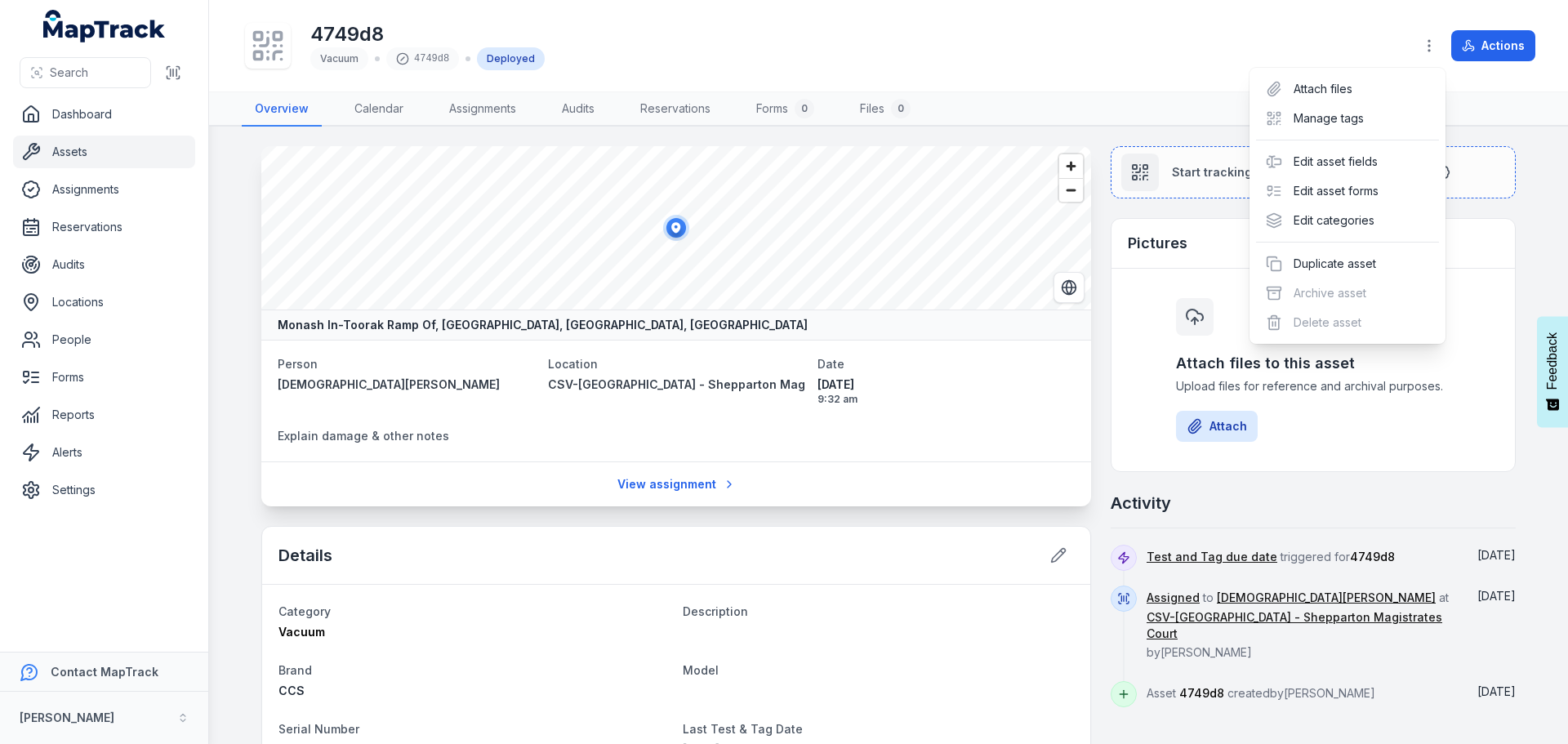 click on "4749d8 Vacuum 4749d8 Deployed Actions" at bounding box center [889, 46] 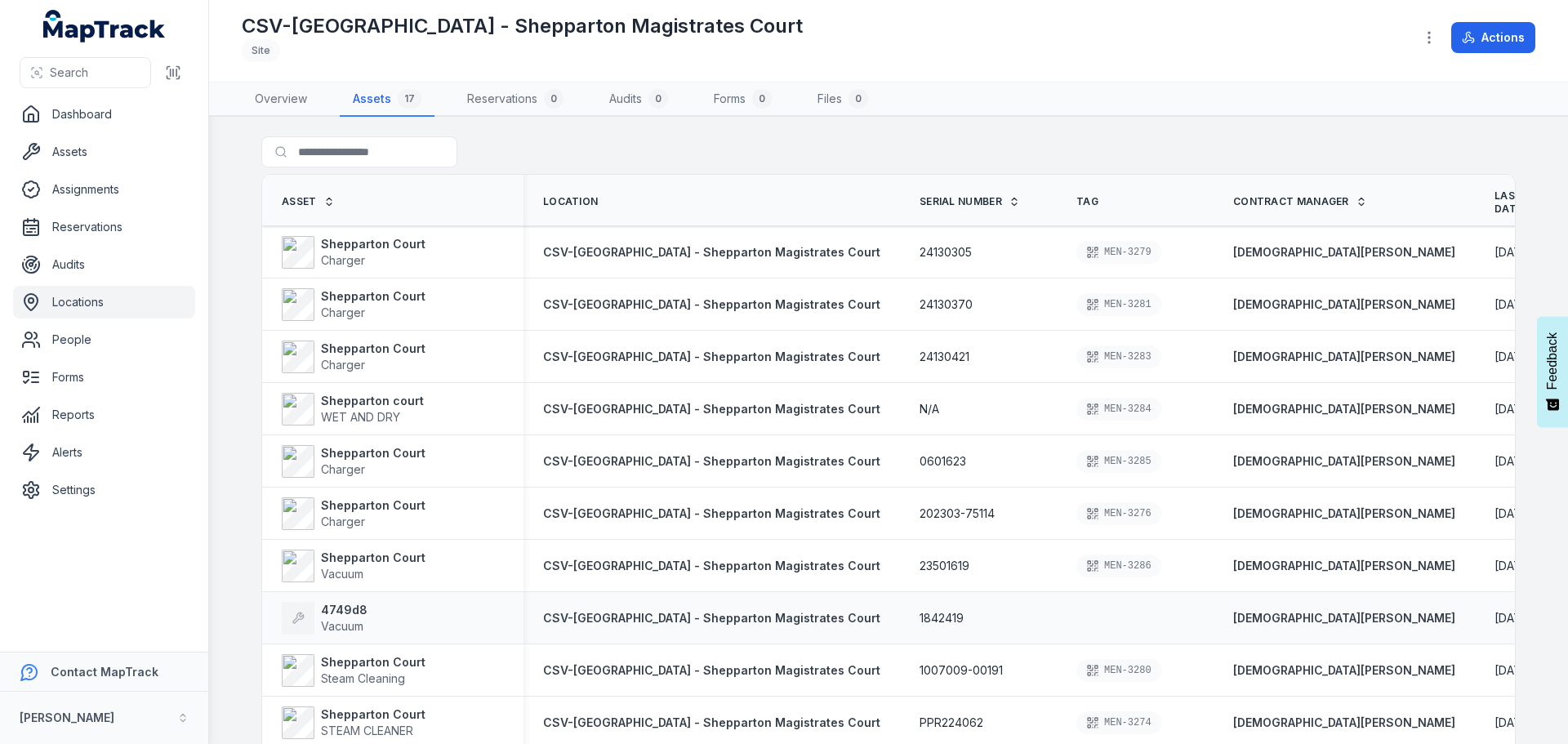 click on "1842419" at bounding box center (942, 618) 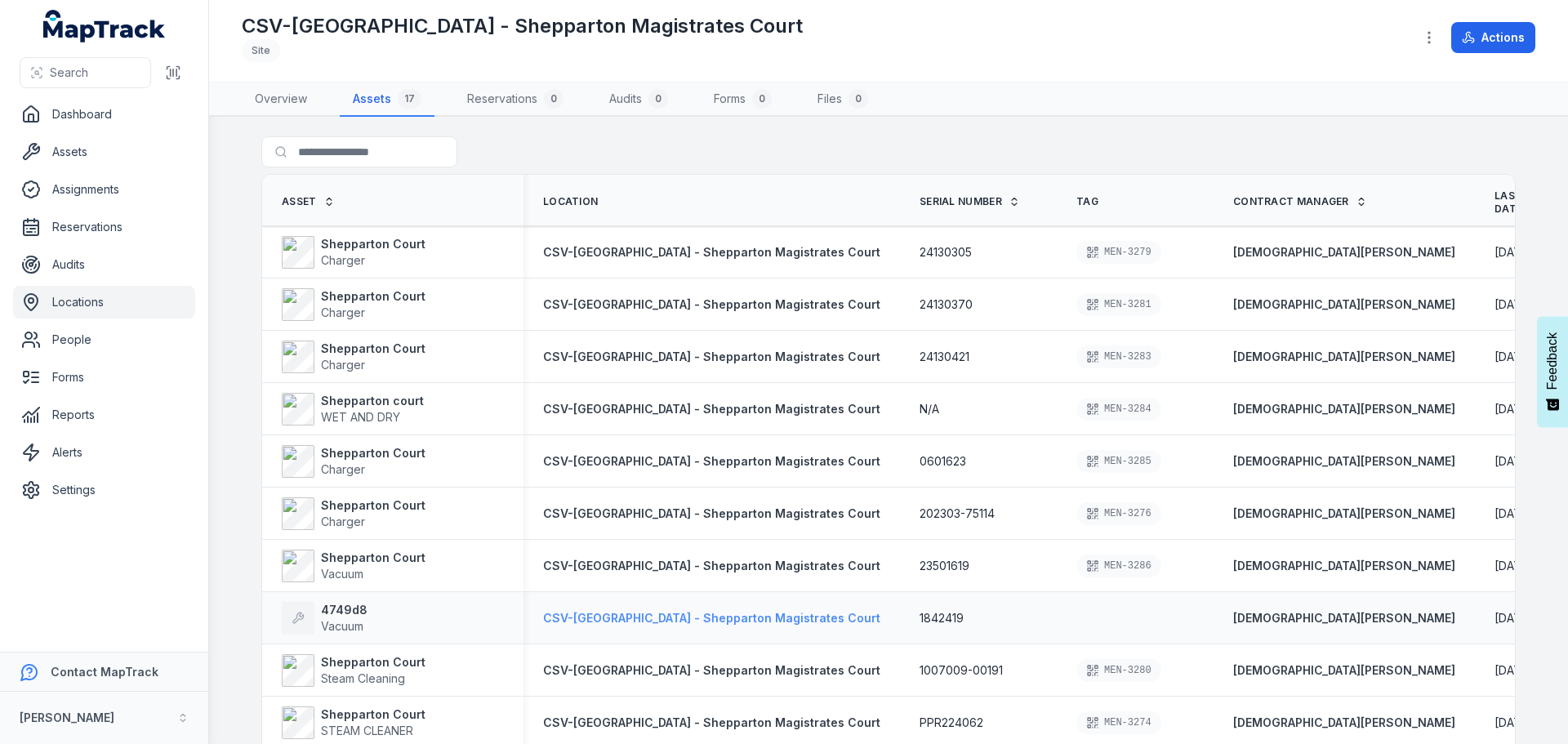 click on "CSV-[GEOGRAPHIC_DATA] - Shepparton Magistrates Court" at bounding box center (711, 617) 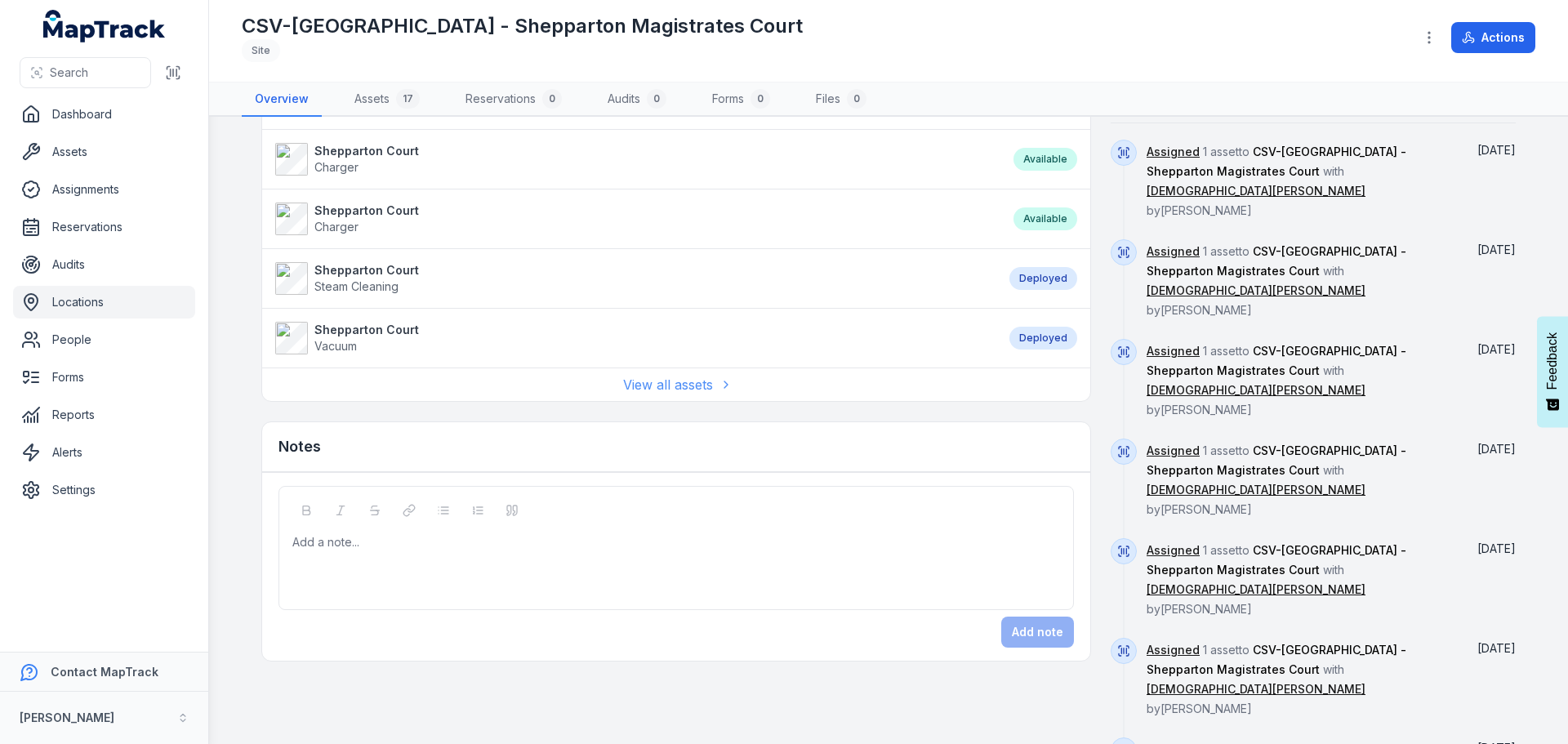 click on "View all assets" at bounding box center [676, 385] 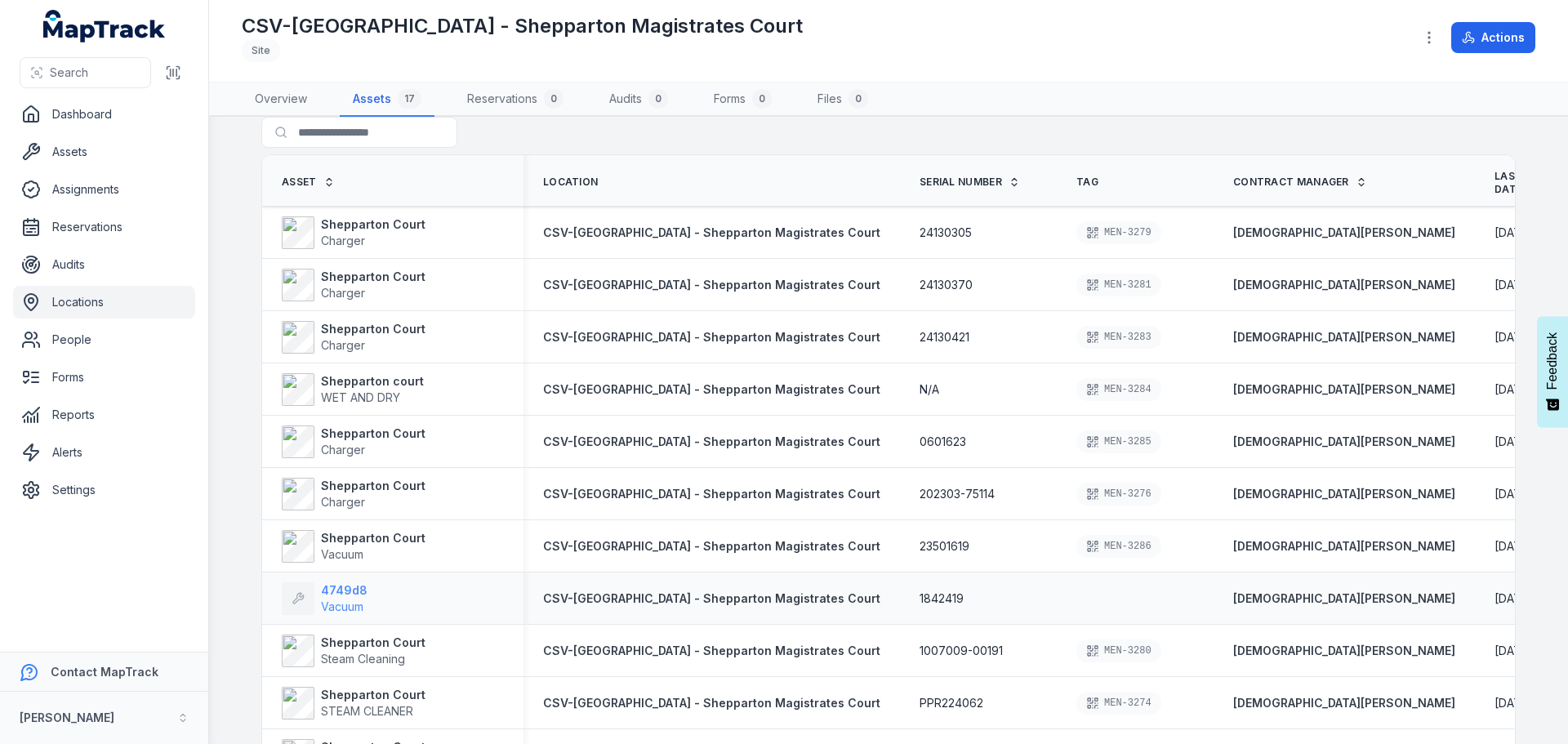 click on "4749d8" at bounding box center (344, 590) 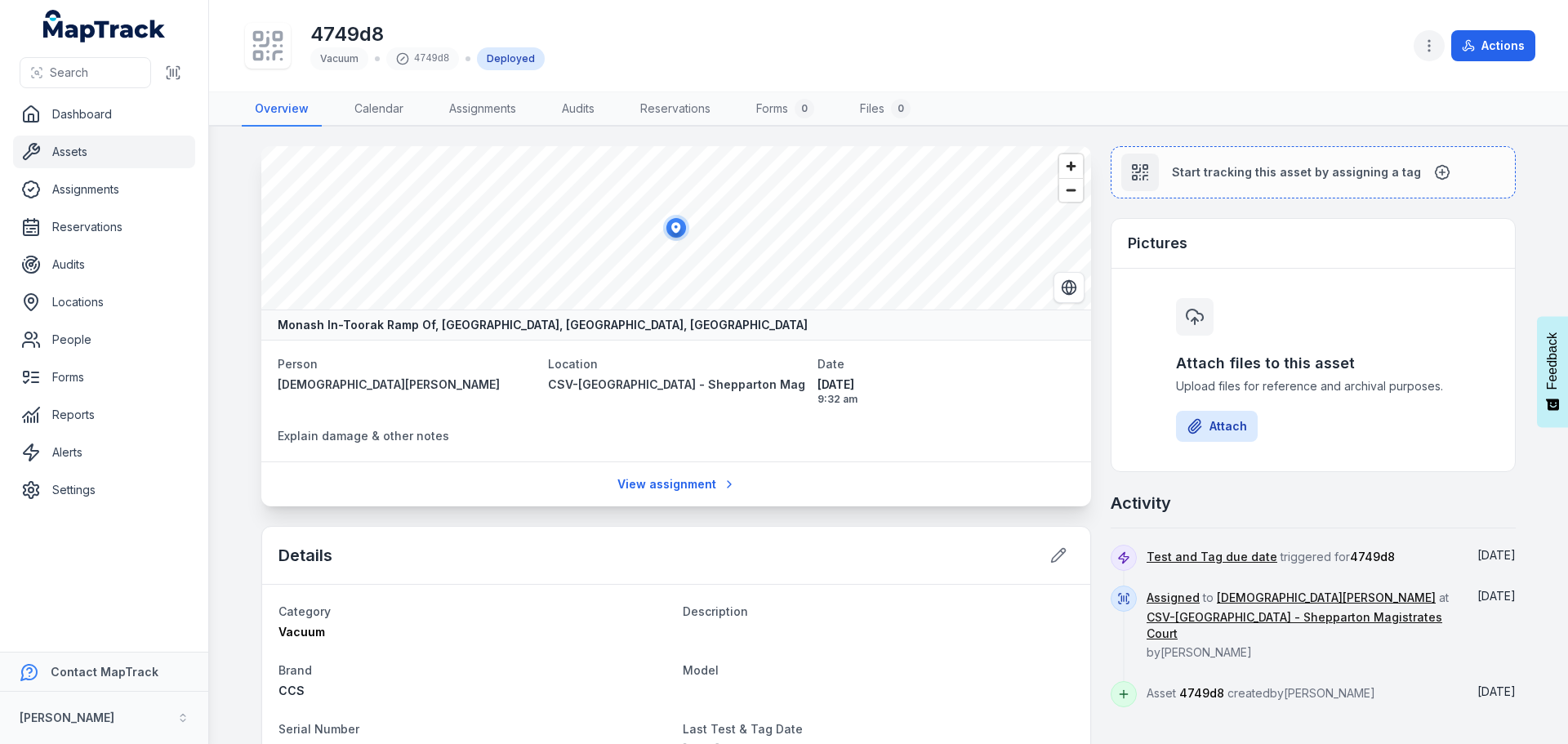 click 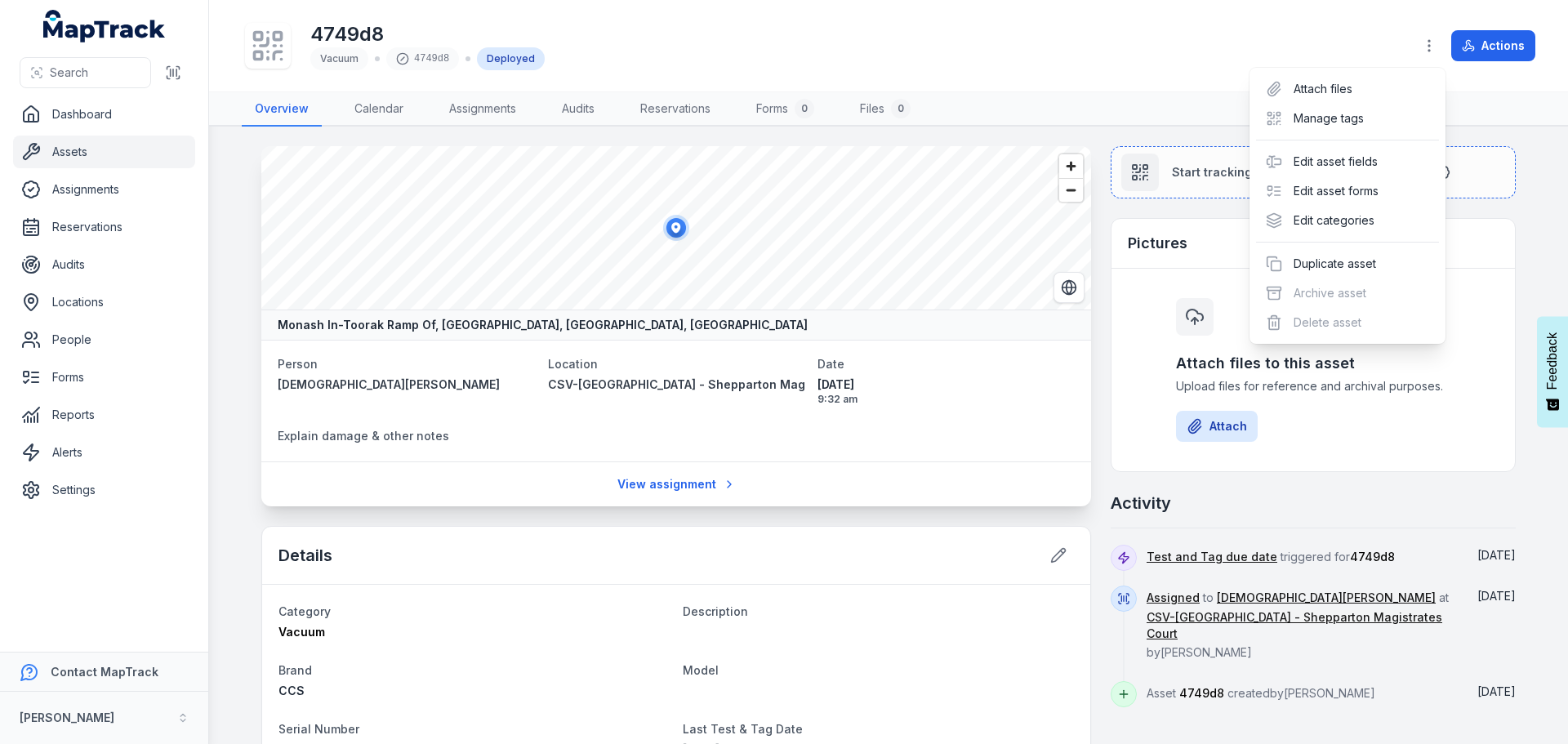click on "4749d8 Vacuum 4749d8 Deployed Actions" at bounding box center (889, 46) 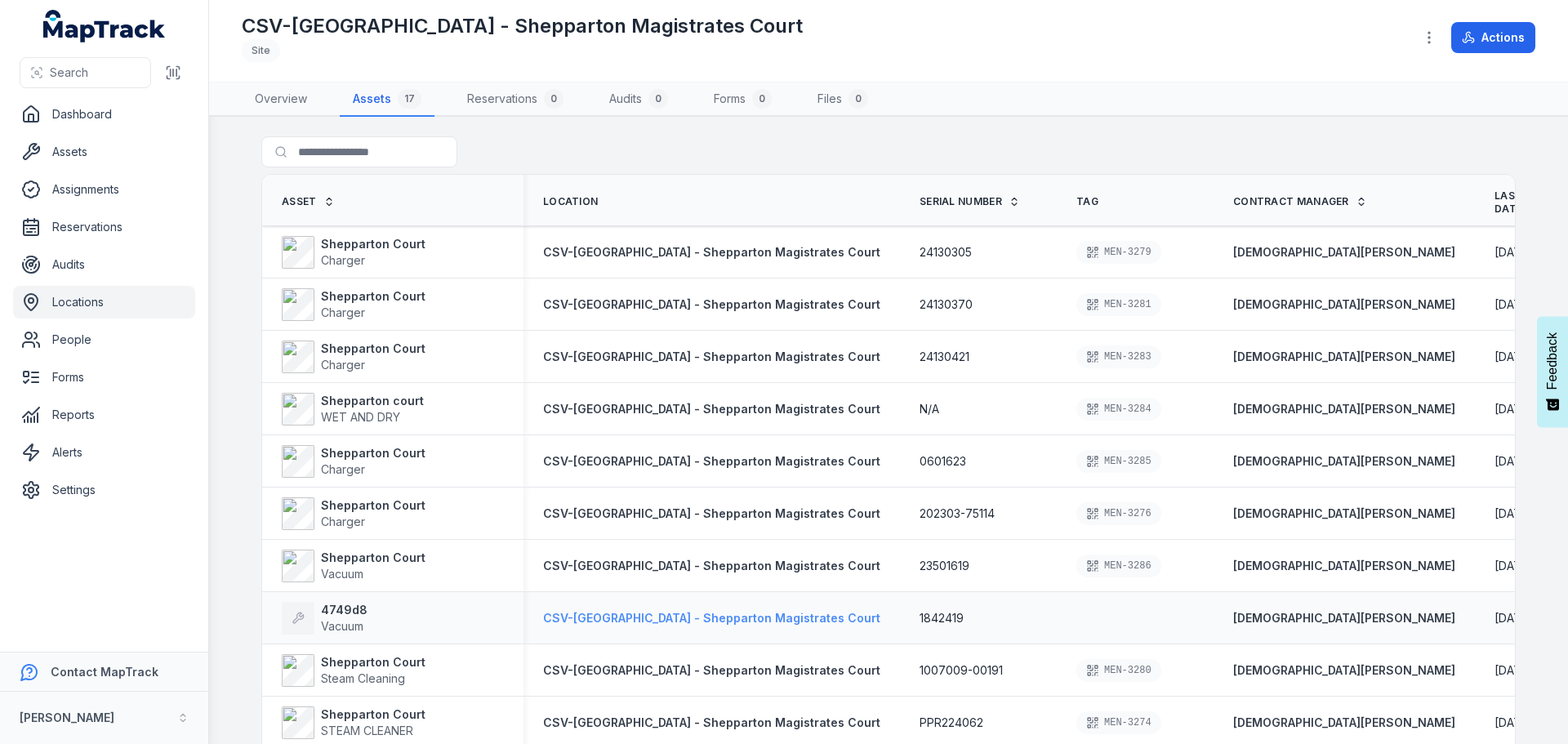 click on "CSV-[GEOGRAPHIC_DATA] - Shepparton Magistrates Court" at bounding box center [711, 617] 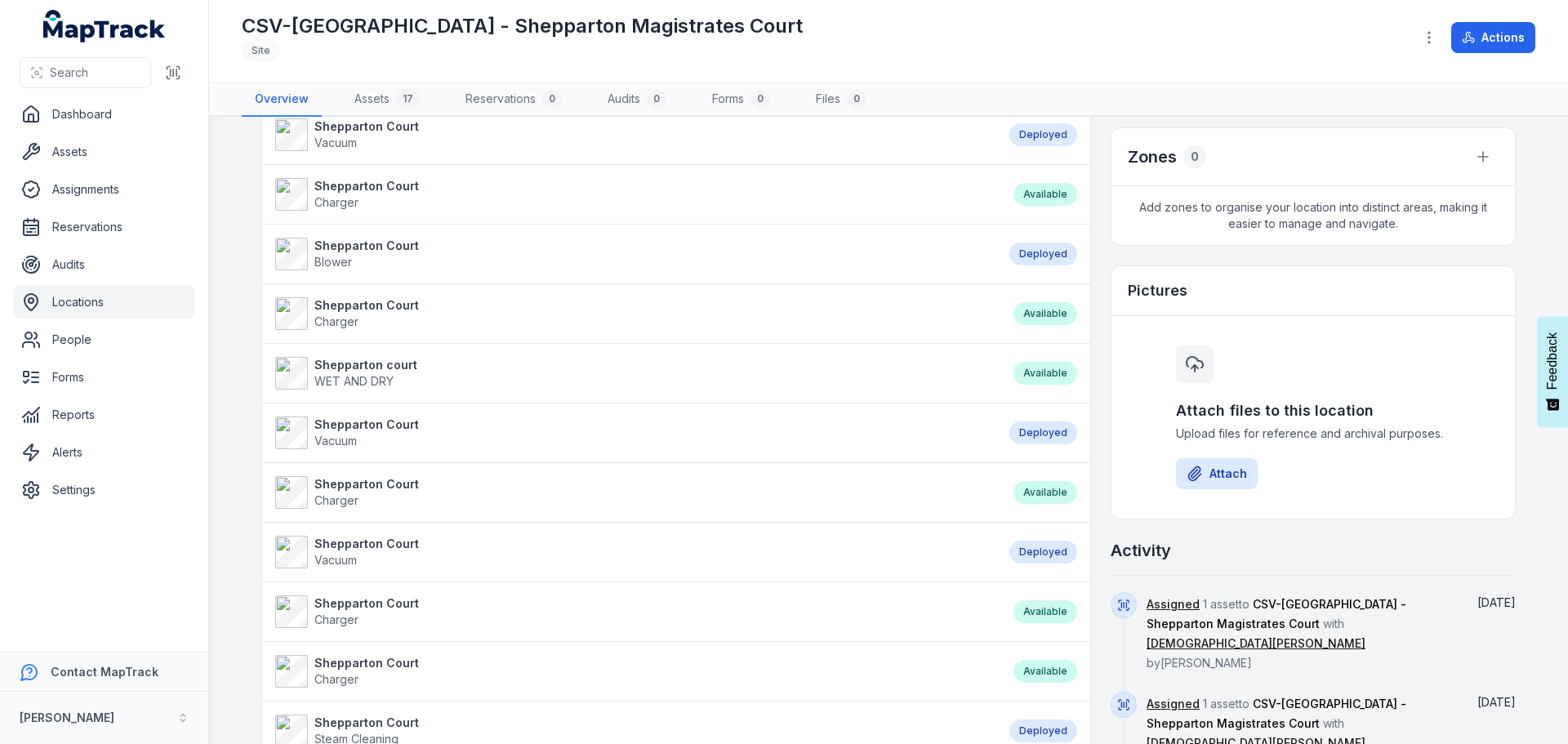 scroll, scrollTop: 408, scrollLeft: 0, axis: vertical 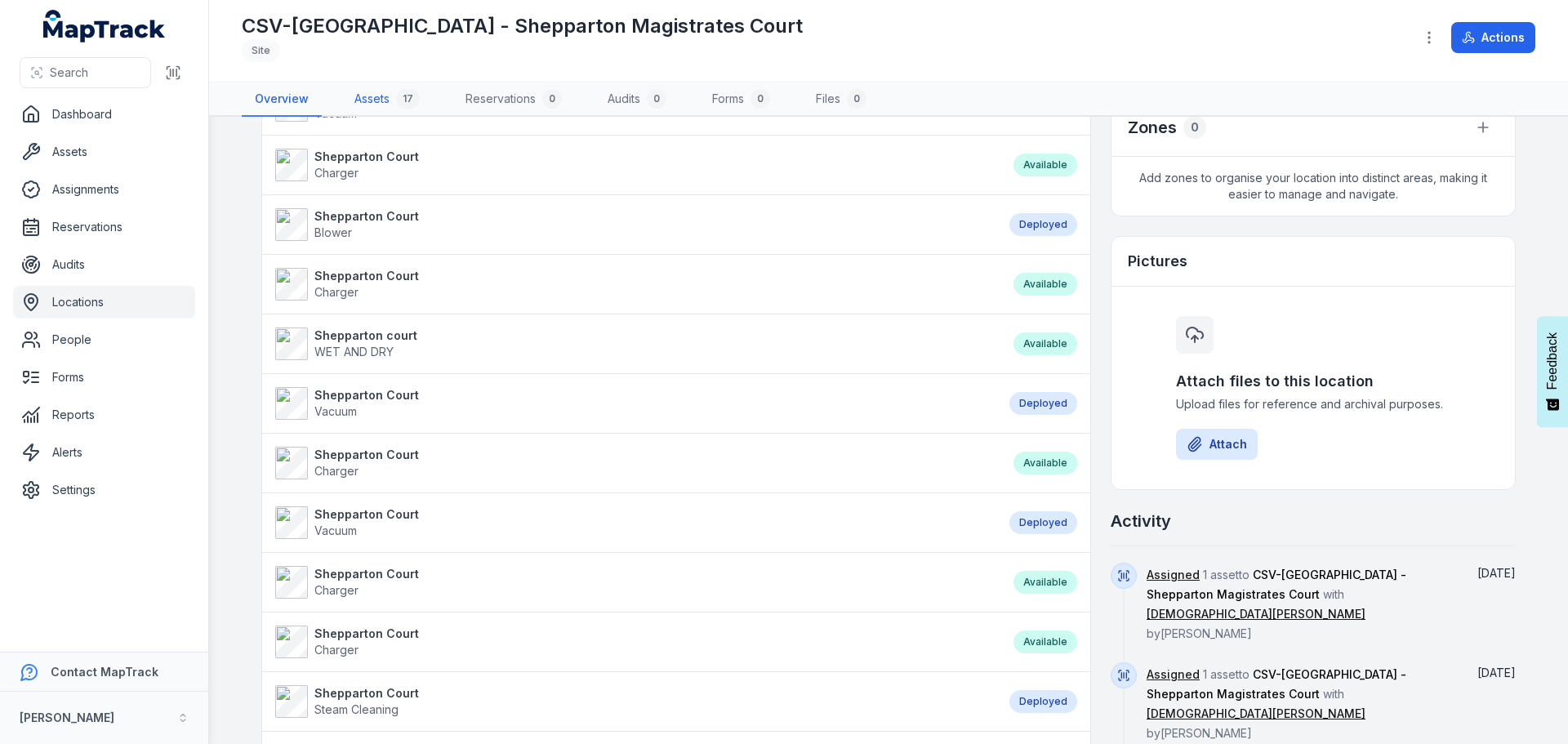 click on "Assets 17" at bounding box center (387, 100) 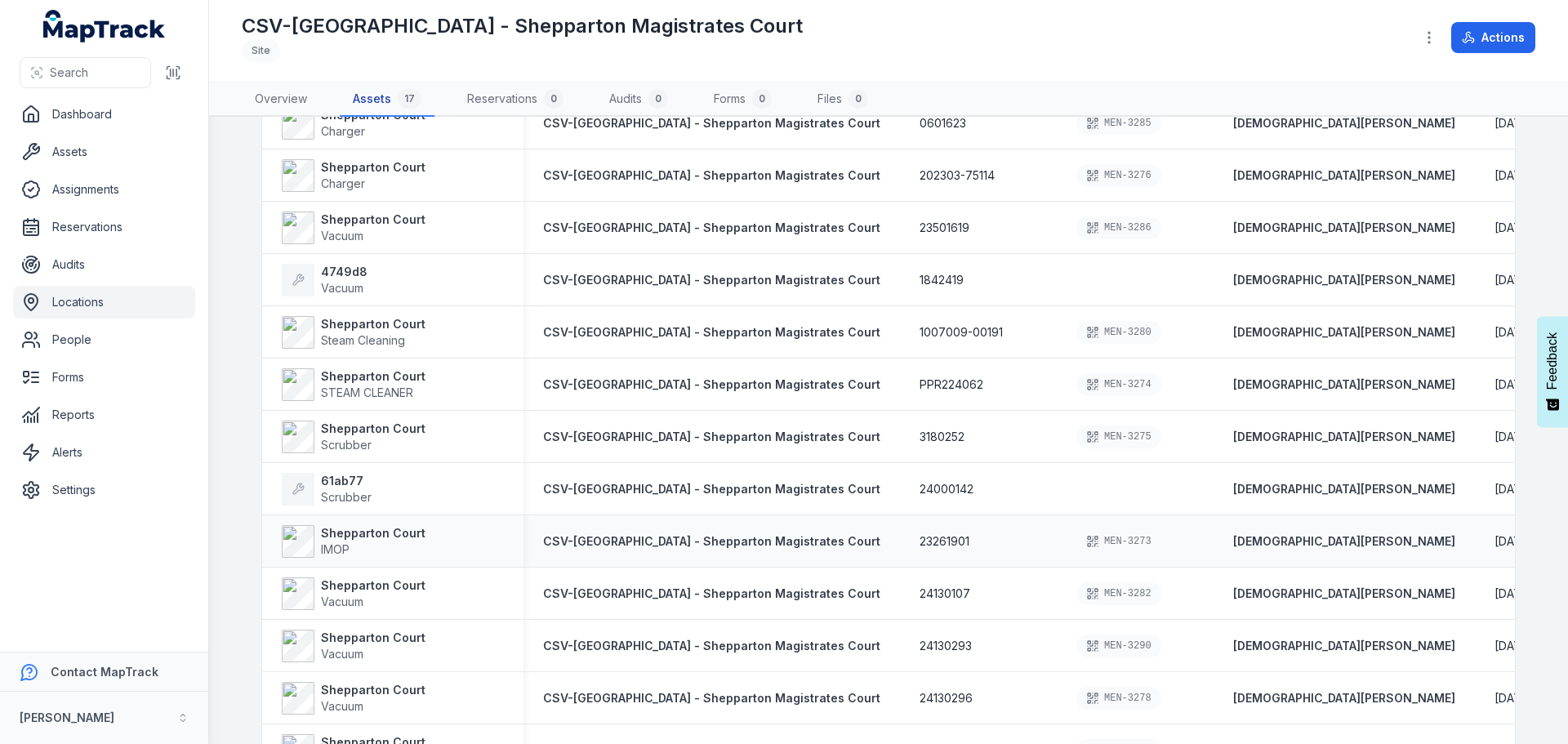 scroll, scrollTop: 346, scrollLeft: 0, axis: vertical 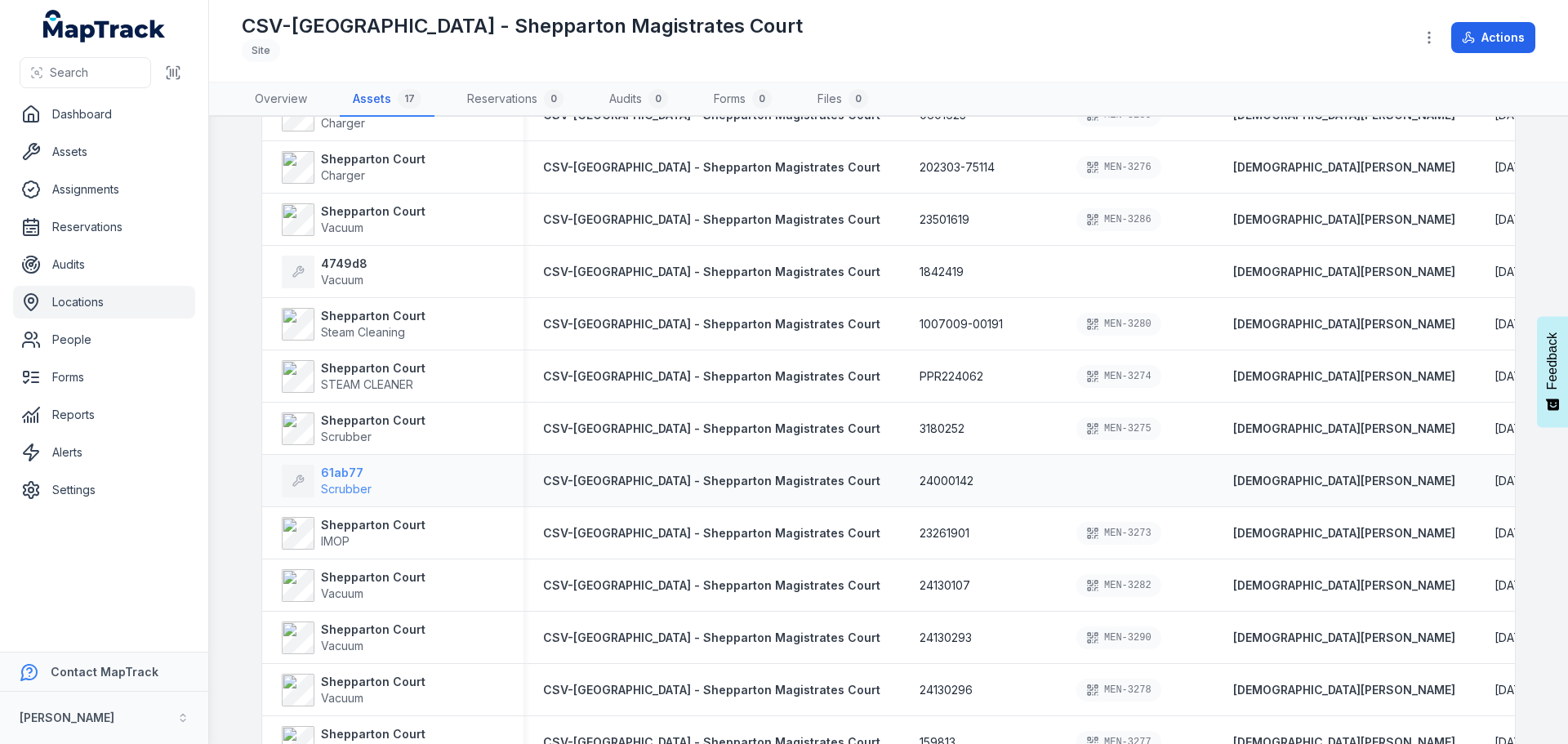 click on "Scrubber" at bounding box center [346, 488] 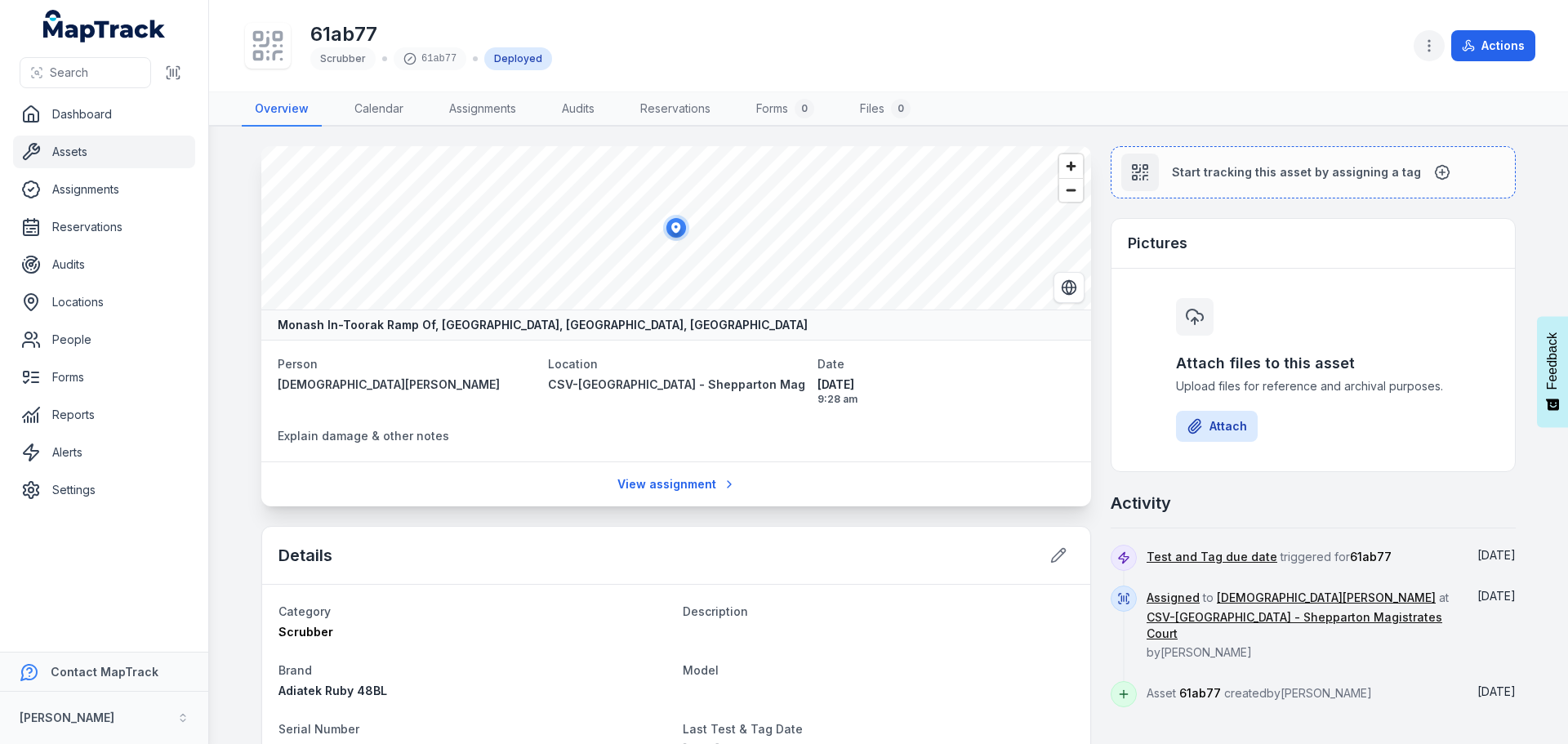 click at bounding box center [1429, 46] 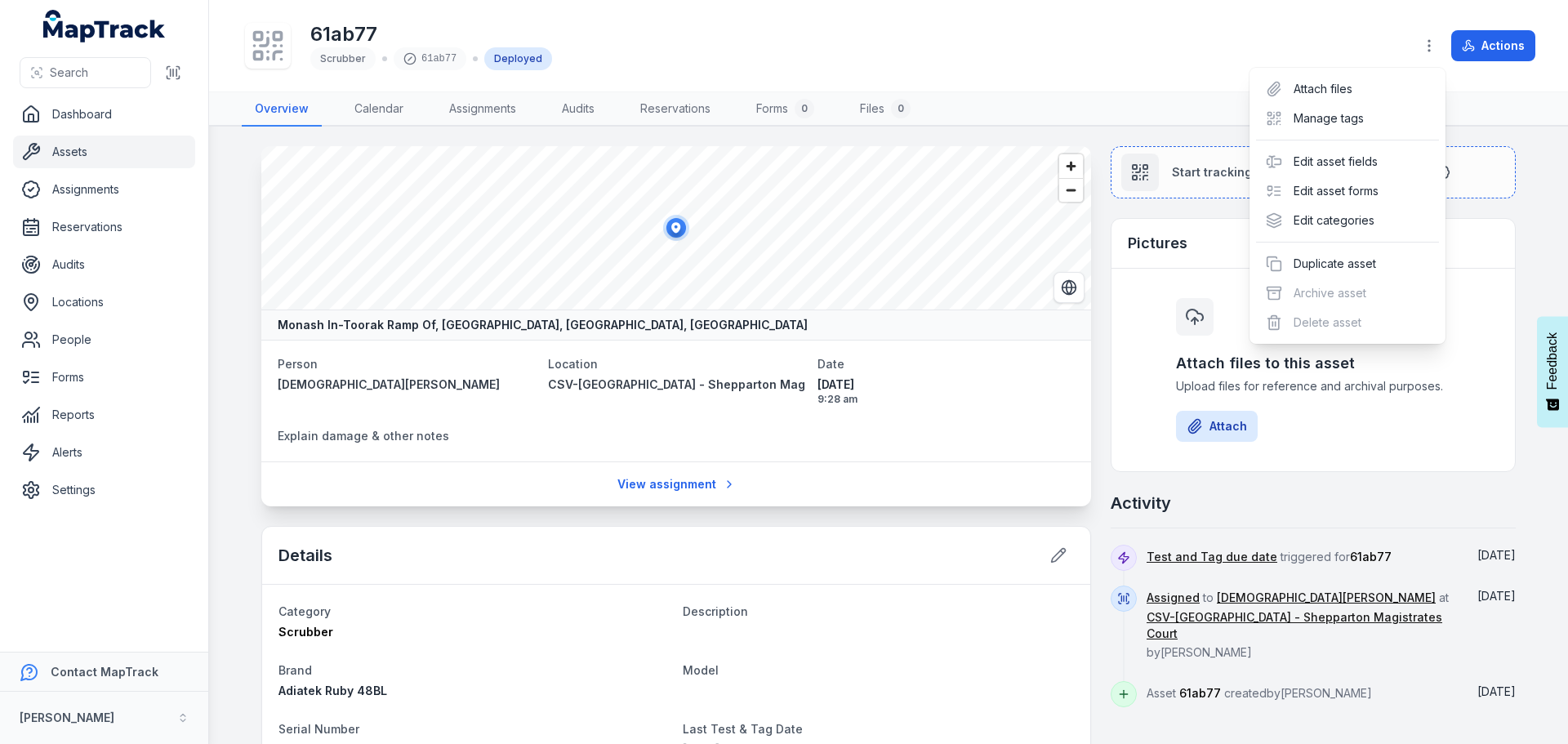 click on "61ab77 Scrubber 61ab77 Deployed Actions" at bounding box center (889, 46) 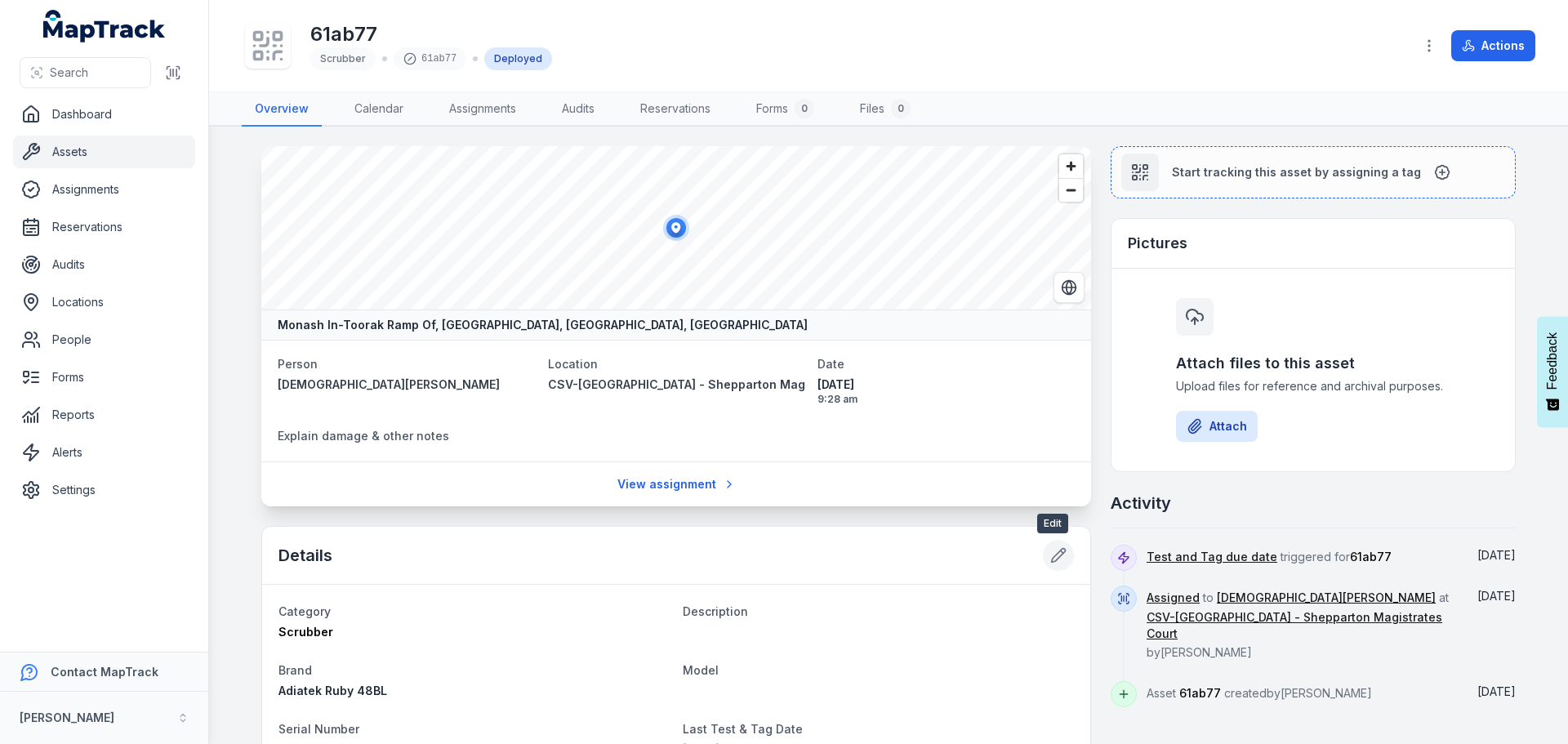 click 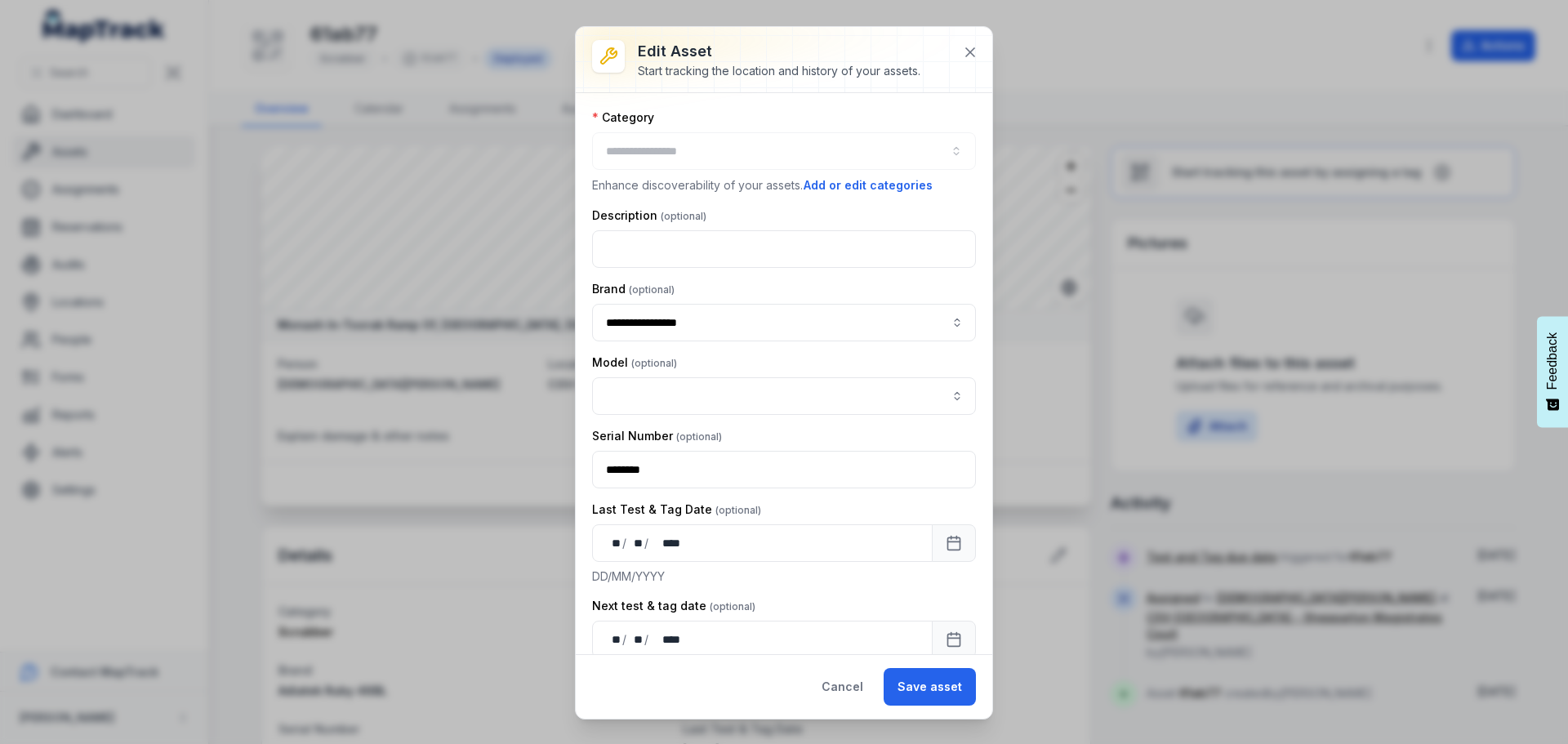 type on "********" 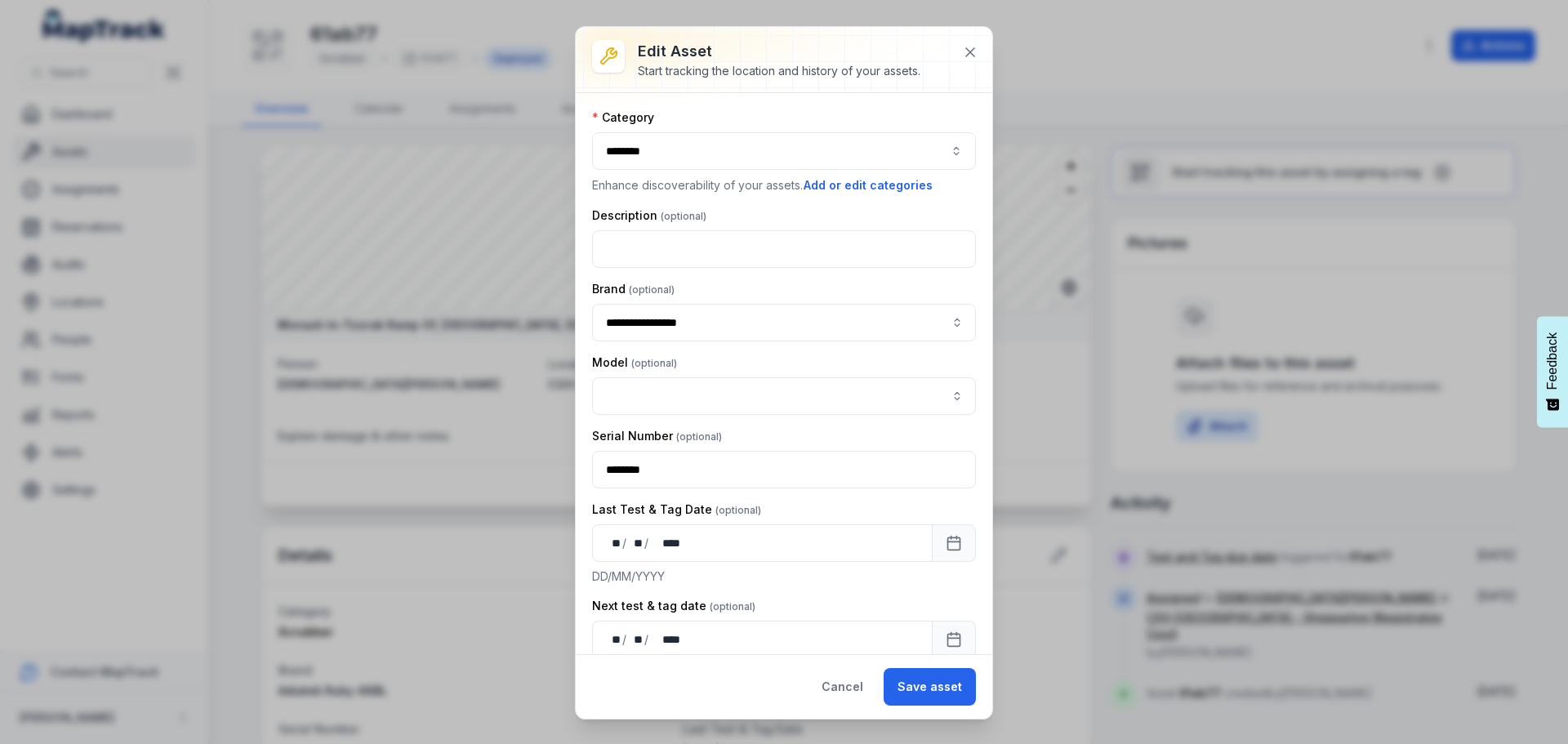 type on "**********" 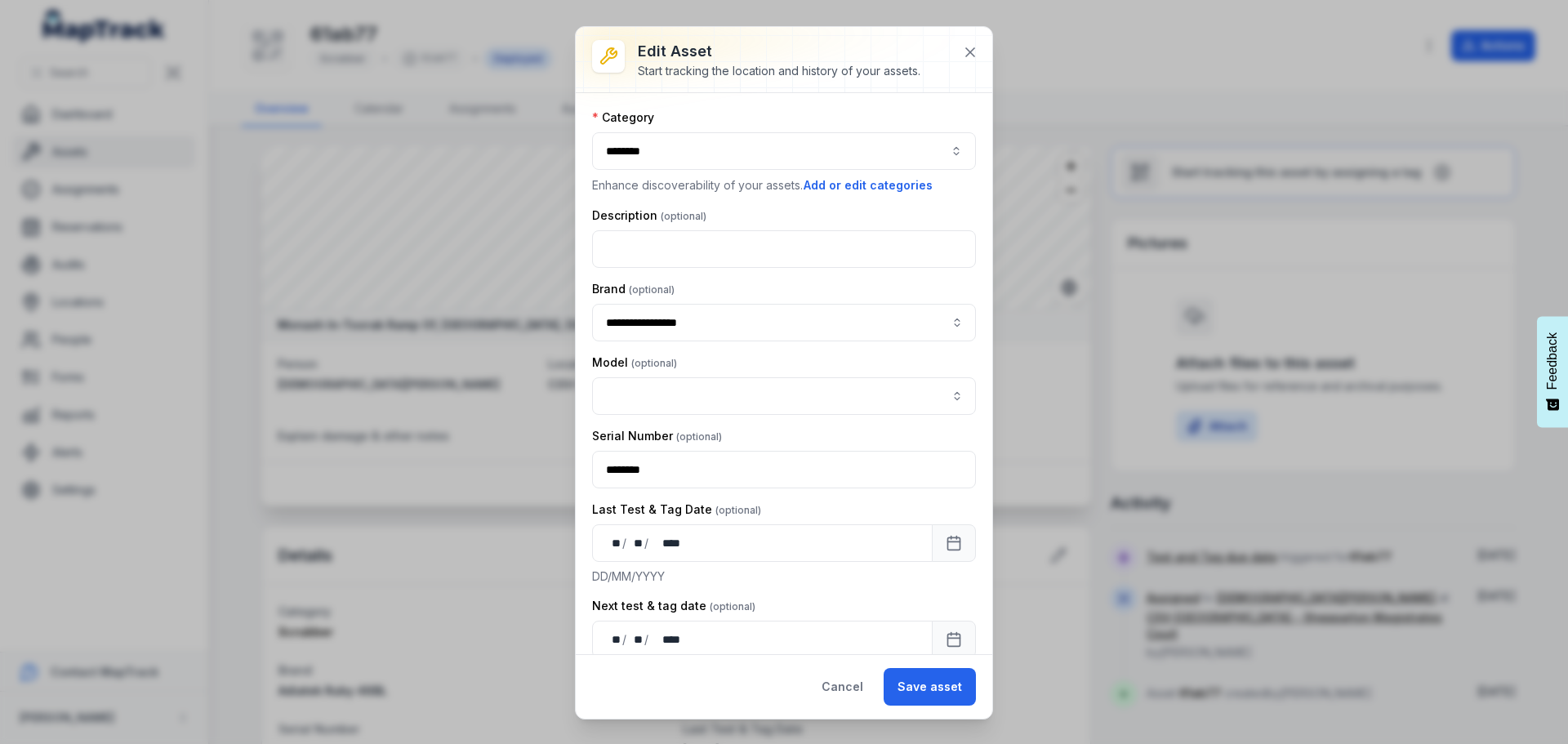 click at bounding box center [784, 60] 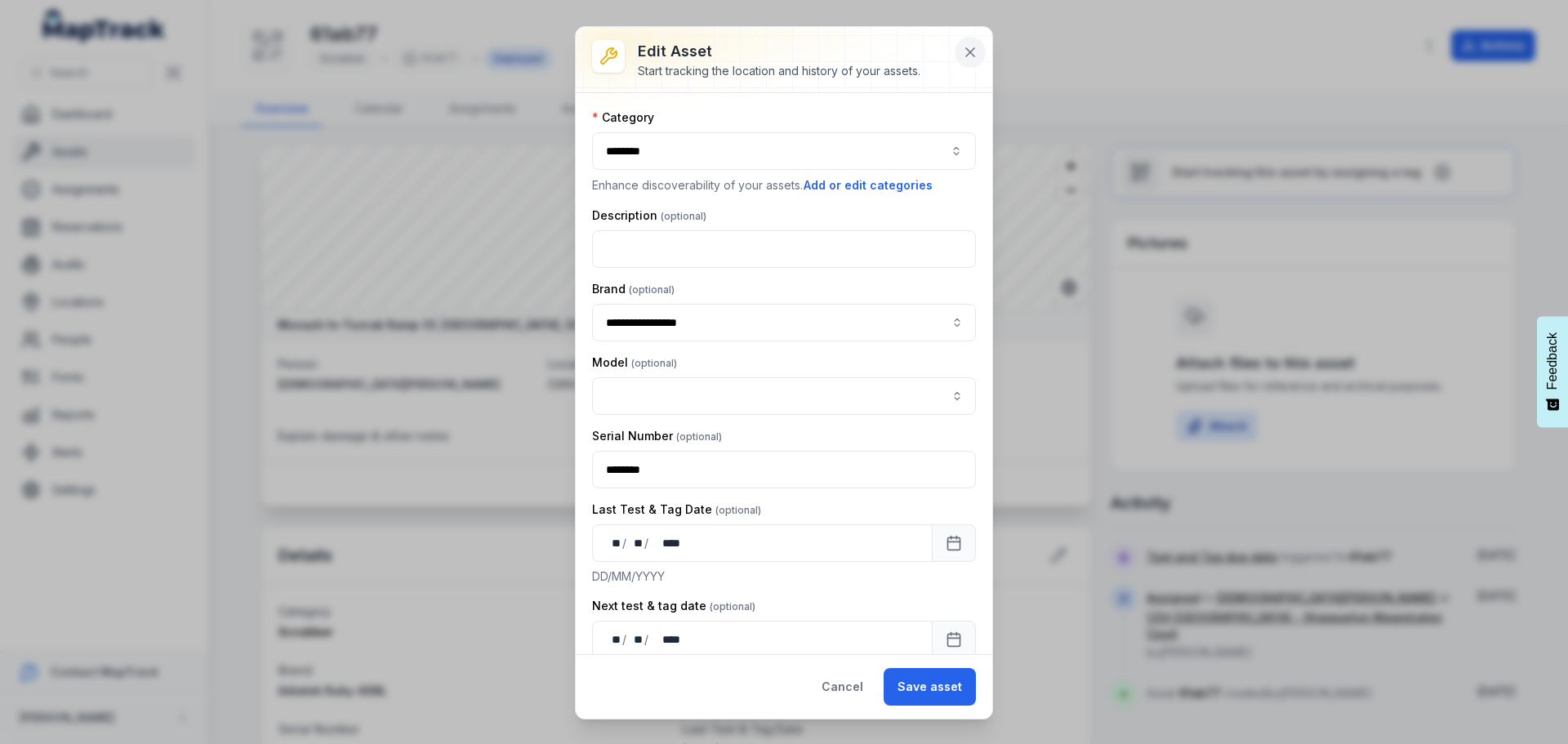 click at bounding box center (970, 52) 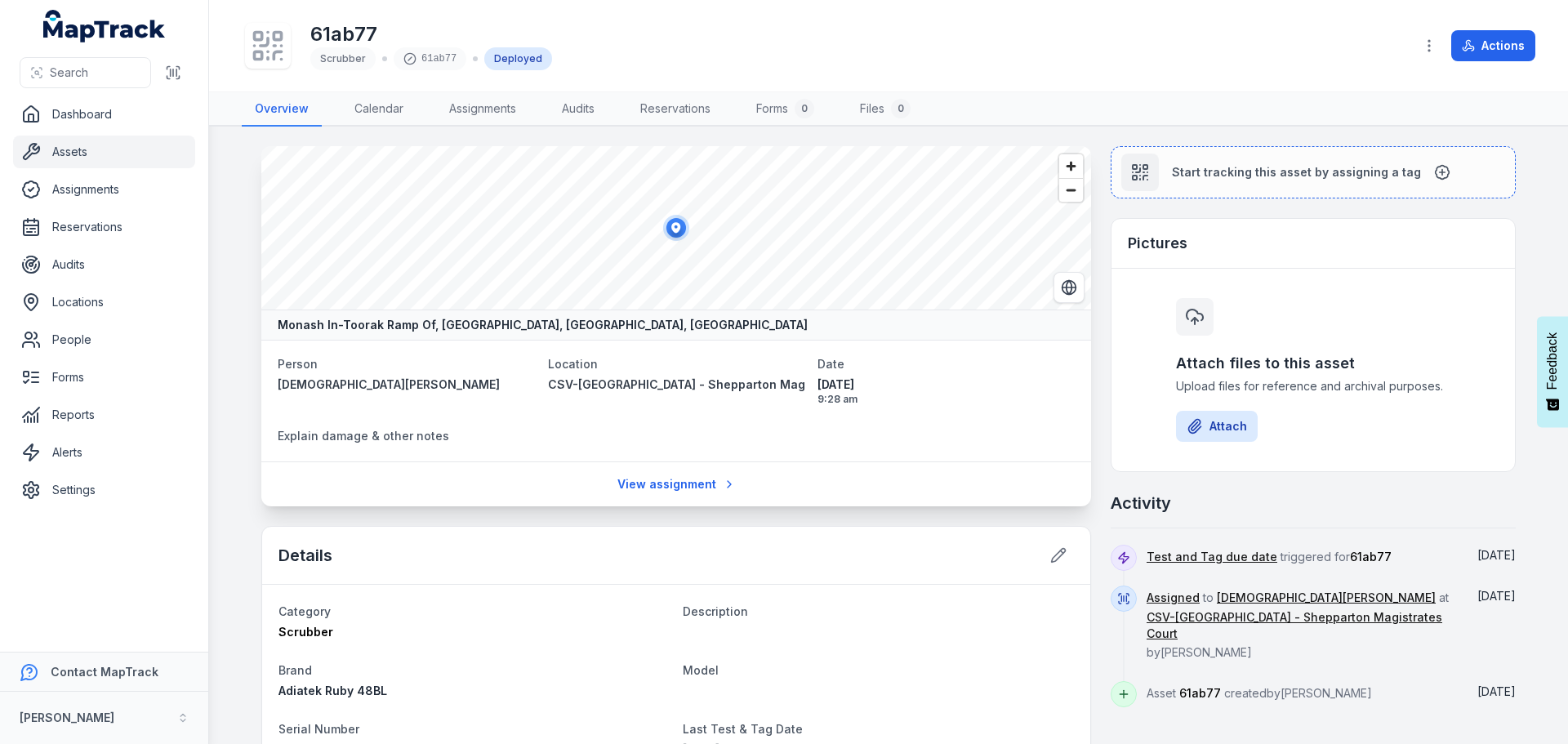 click on "Details" at bounding box center (676, 555) 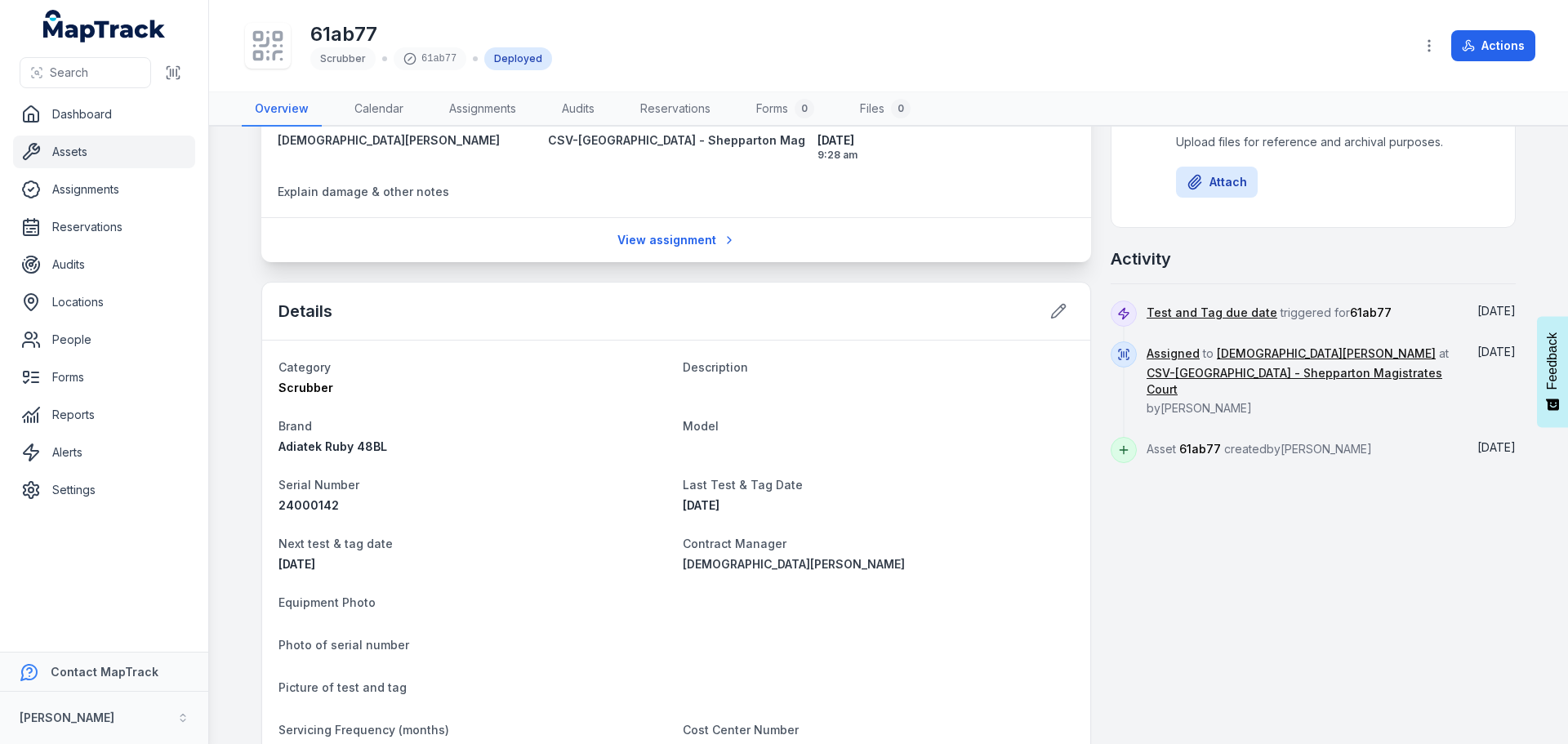scroll, scrollTop: 245, scrollLeft: 0, axis: vertical 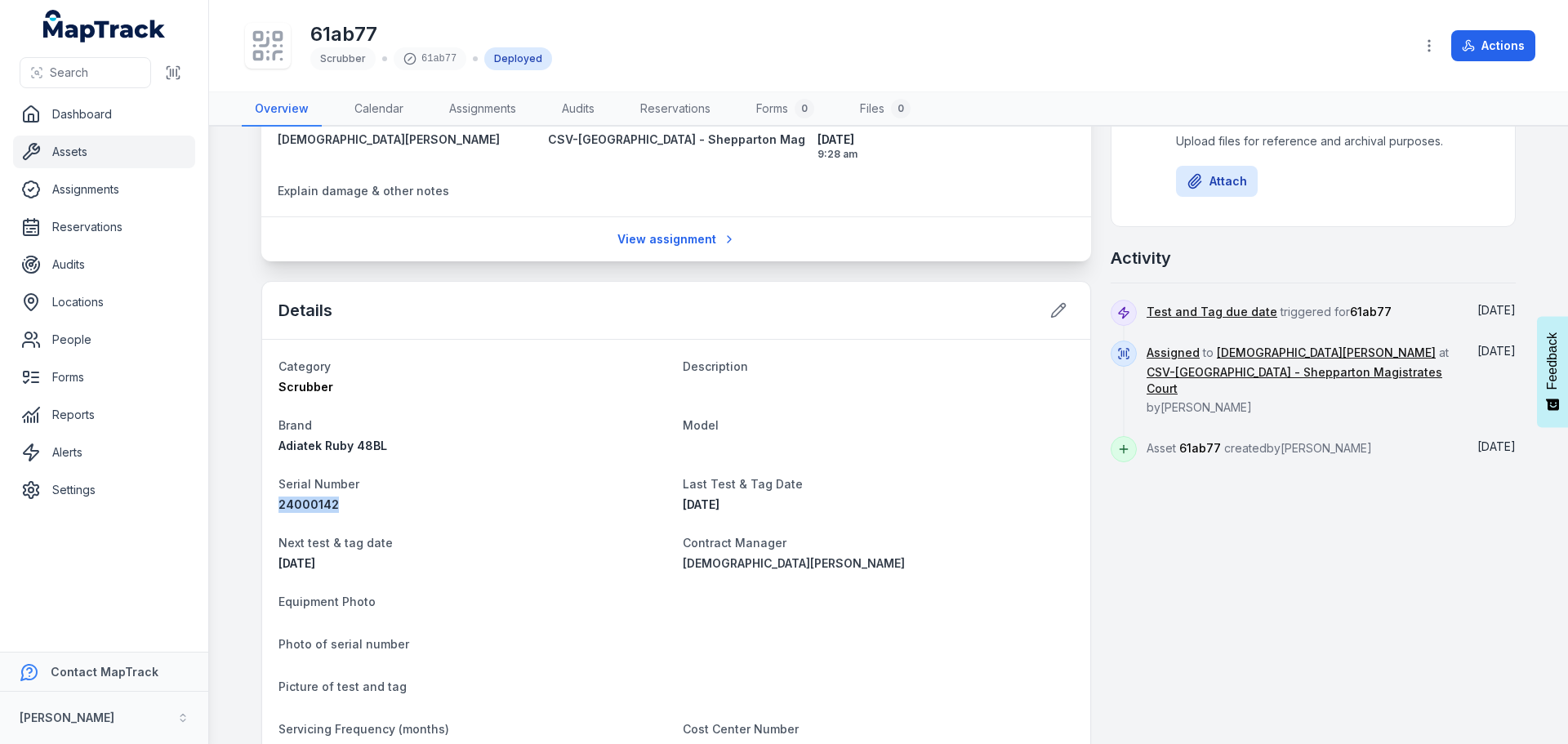 drag, startPoint x: 330, startPoint y: 511, endPoint x: 267, endPoint y: 507, distance: 63.12686 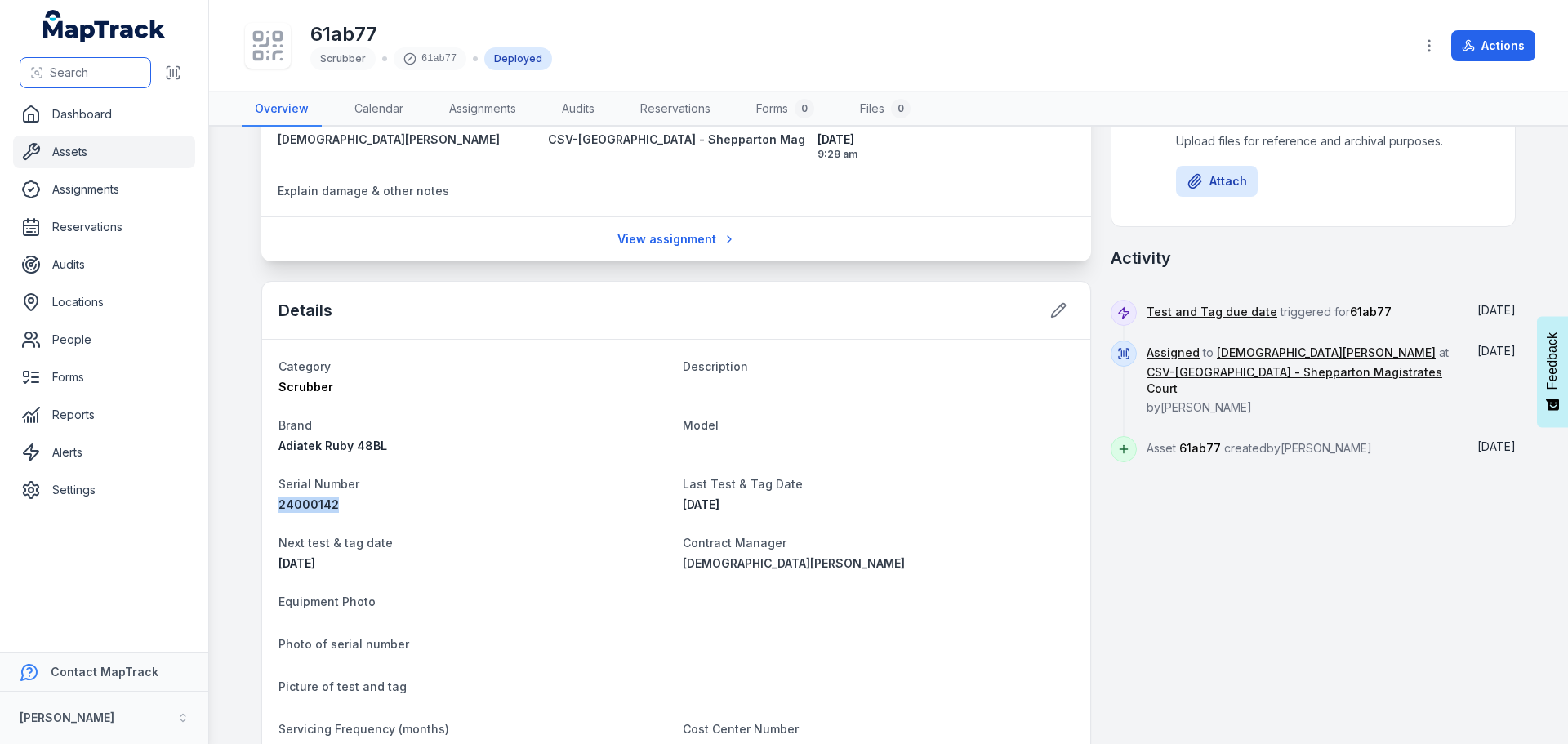 click on "Search" at bounding box center [85, 73] 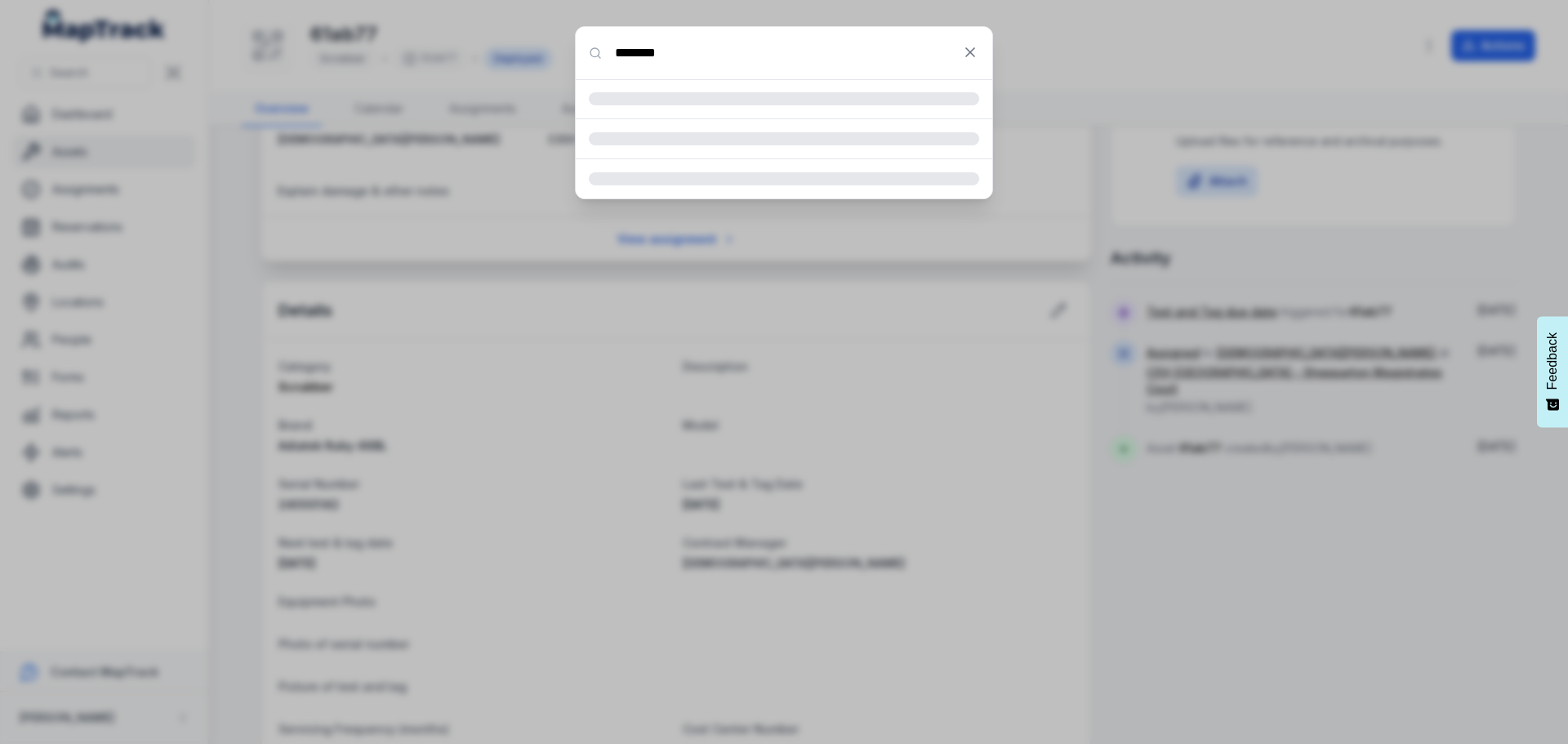 type on "********" 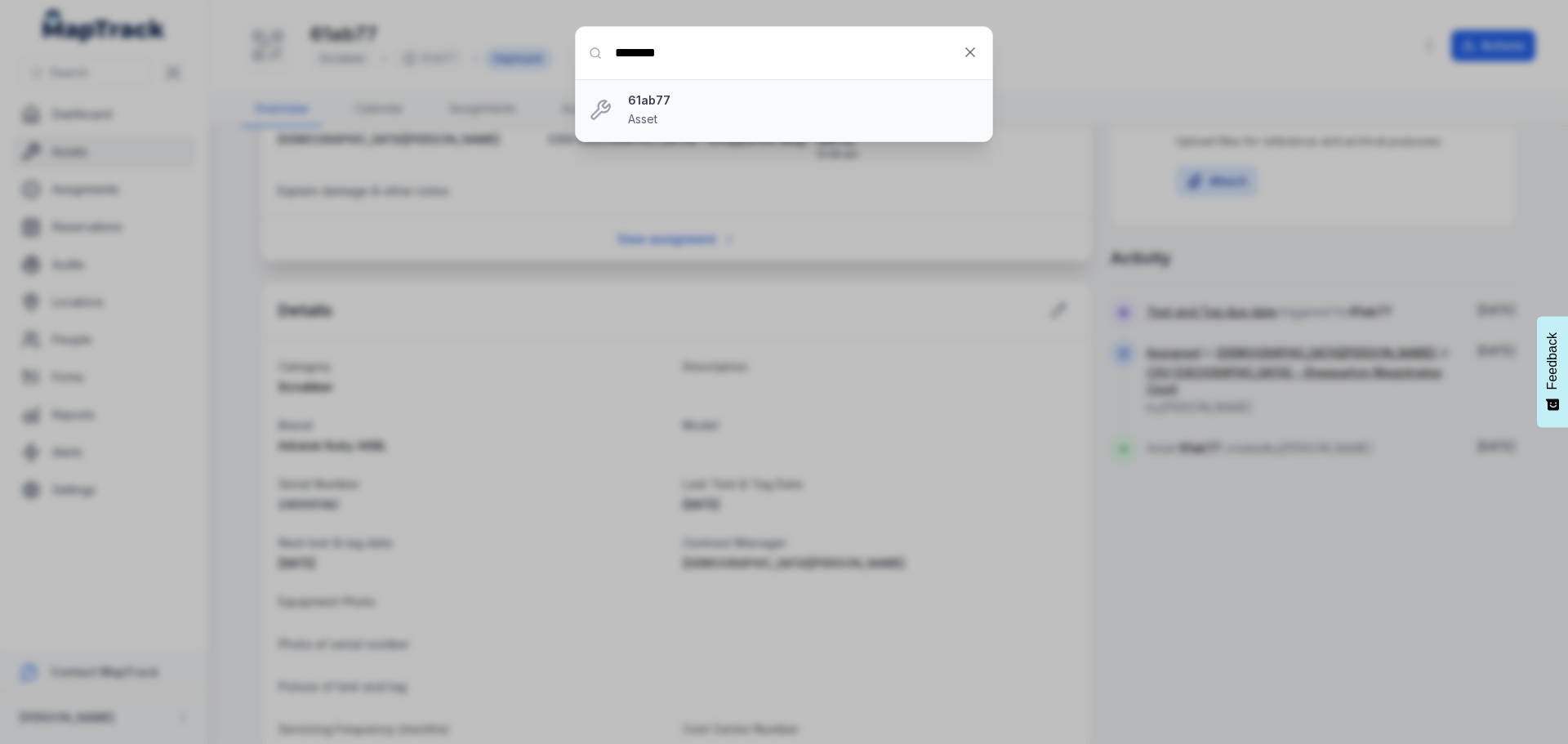 click on "61ab77" at bounding box center (804, 100) 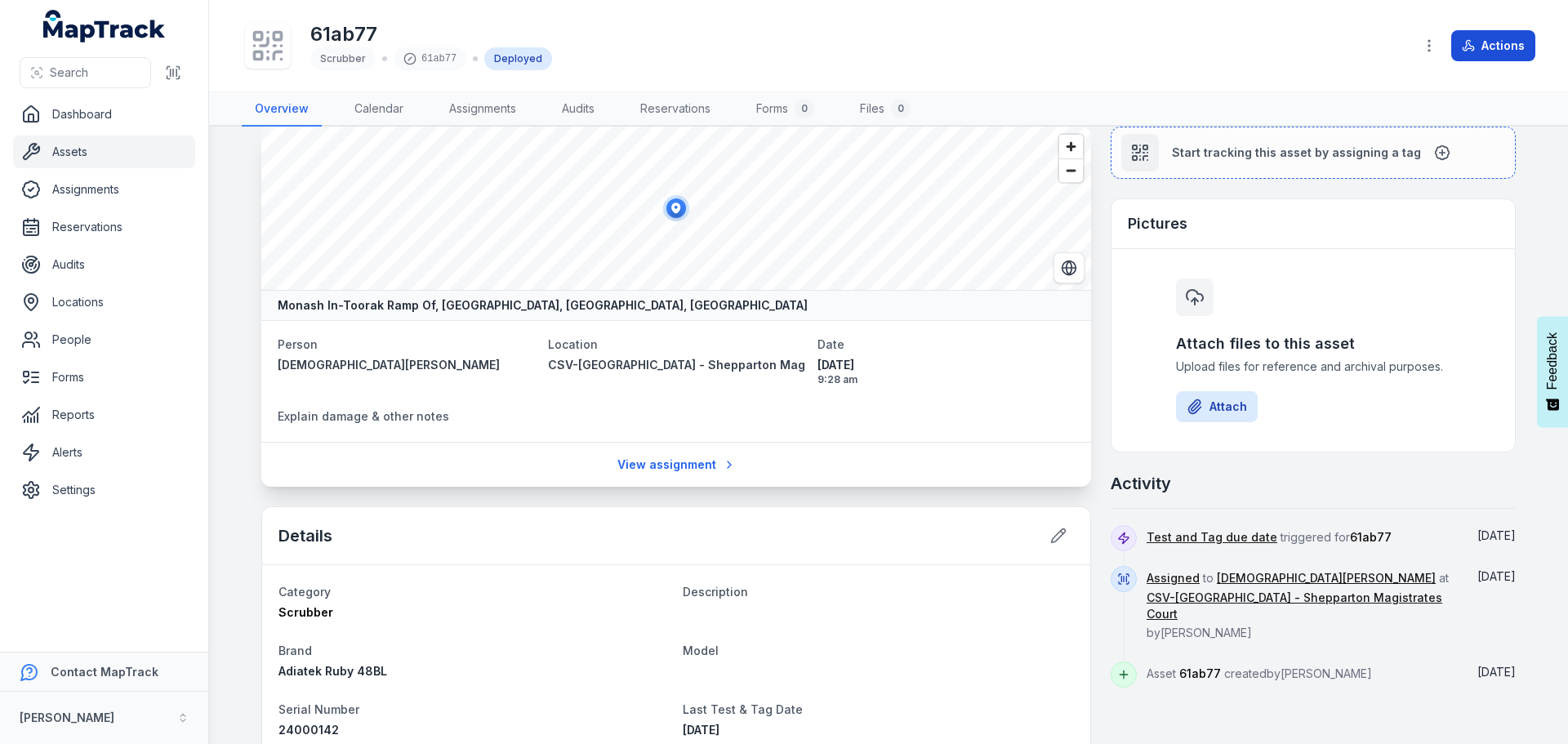 click on "Actions" at bounding box center [1493, 46] 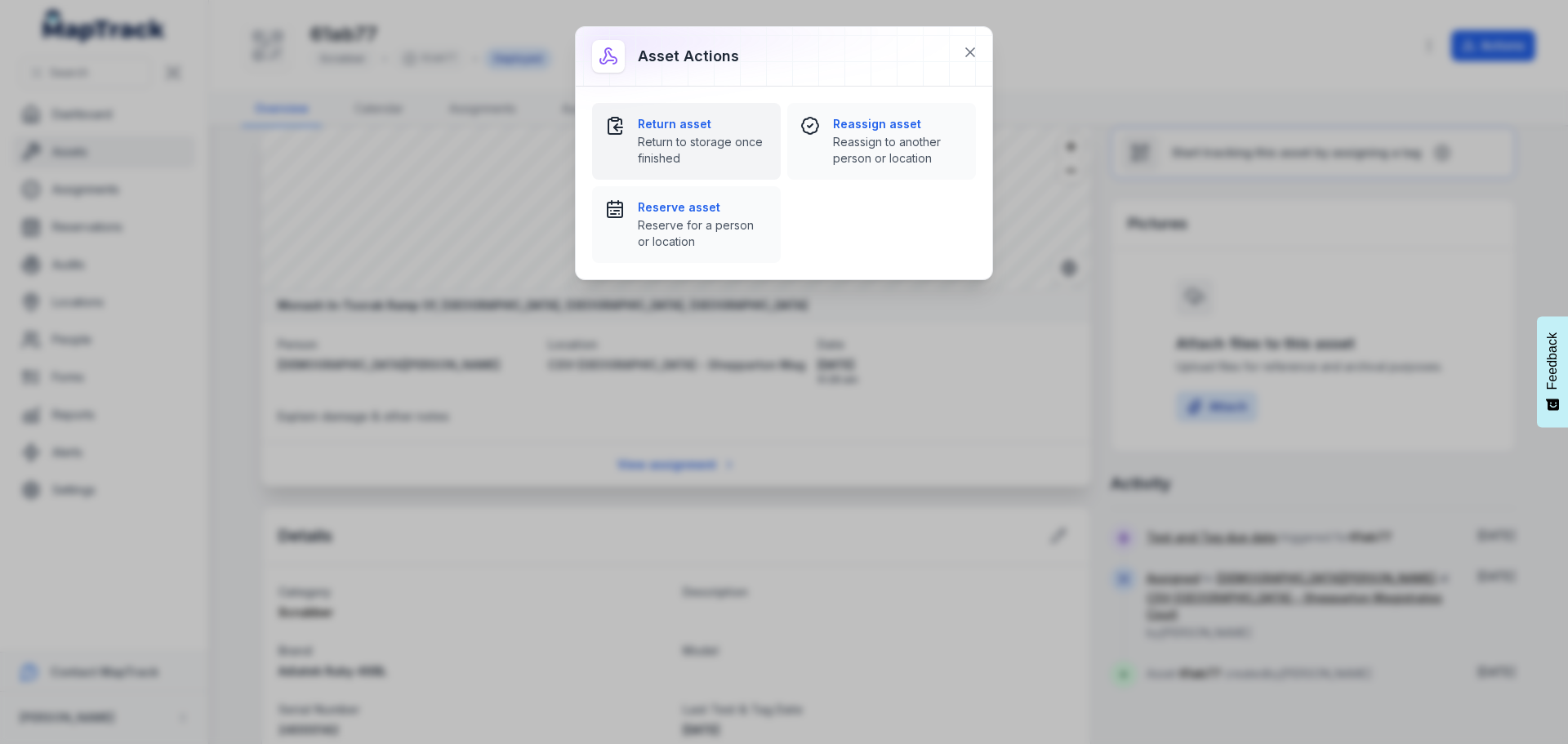 click on "Return to storage once finished" at bounding box center [702, 150] 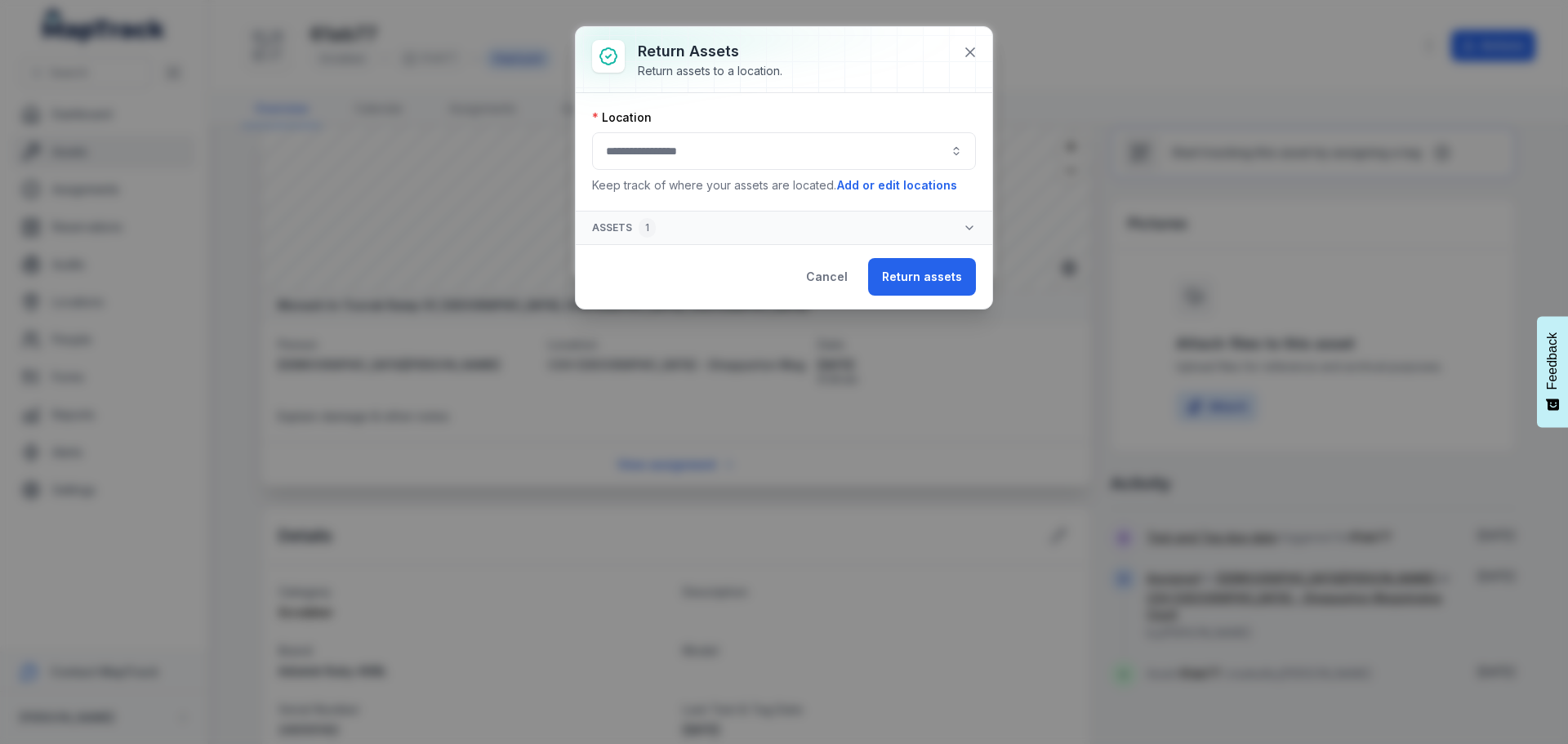 click at bounding box center (784, 151) 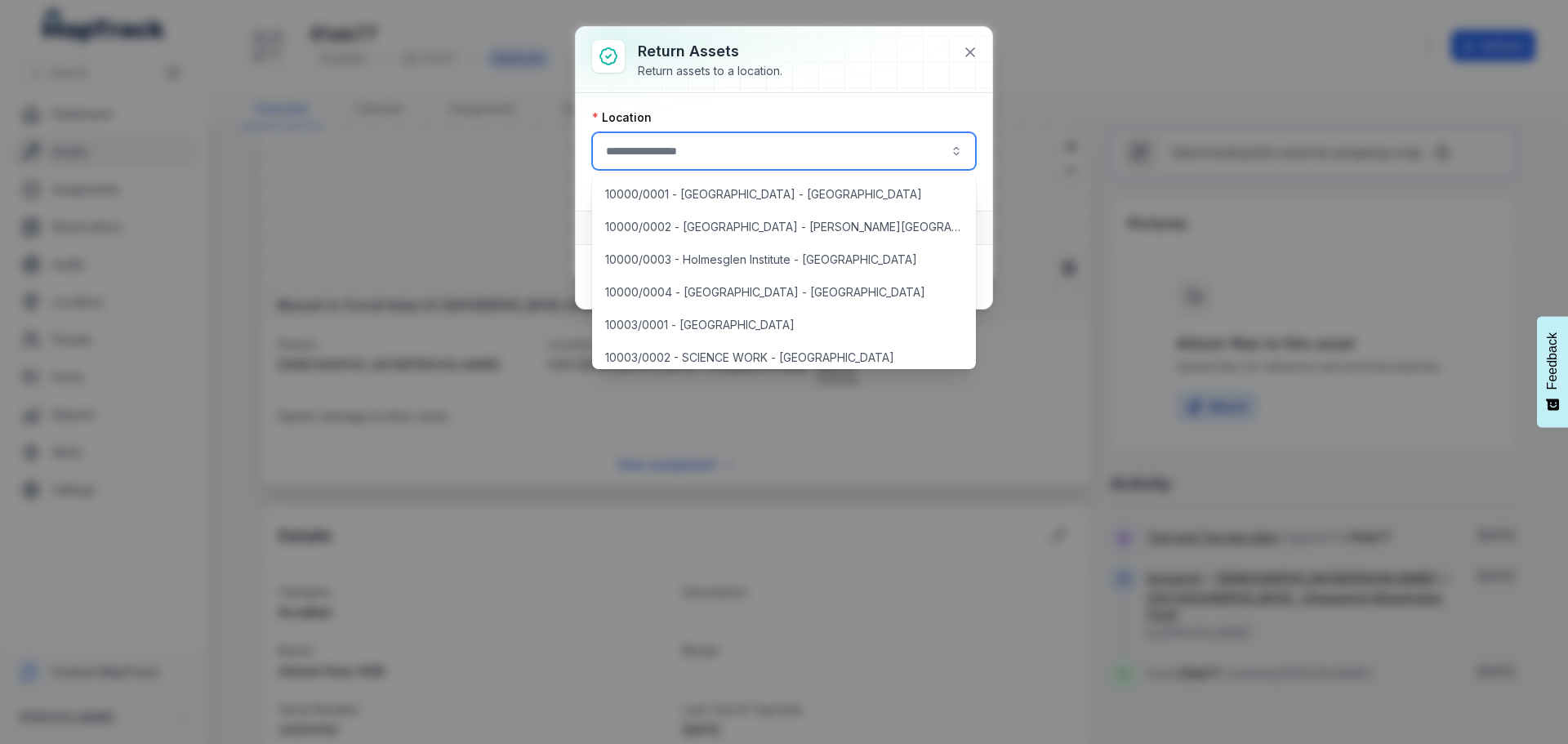 click at bounding box center [784, 151] 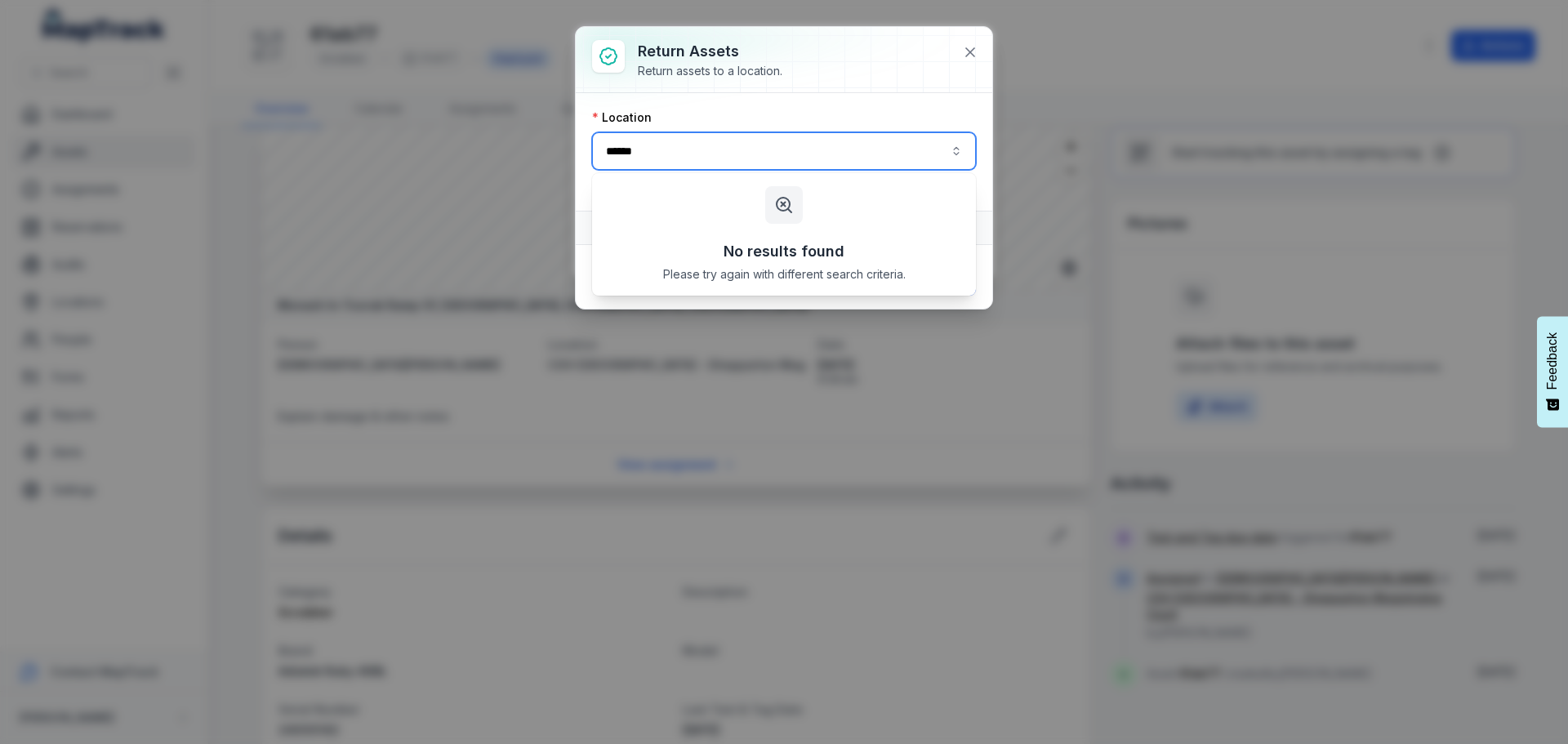 click on "******" at bounding box center (784, 151) 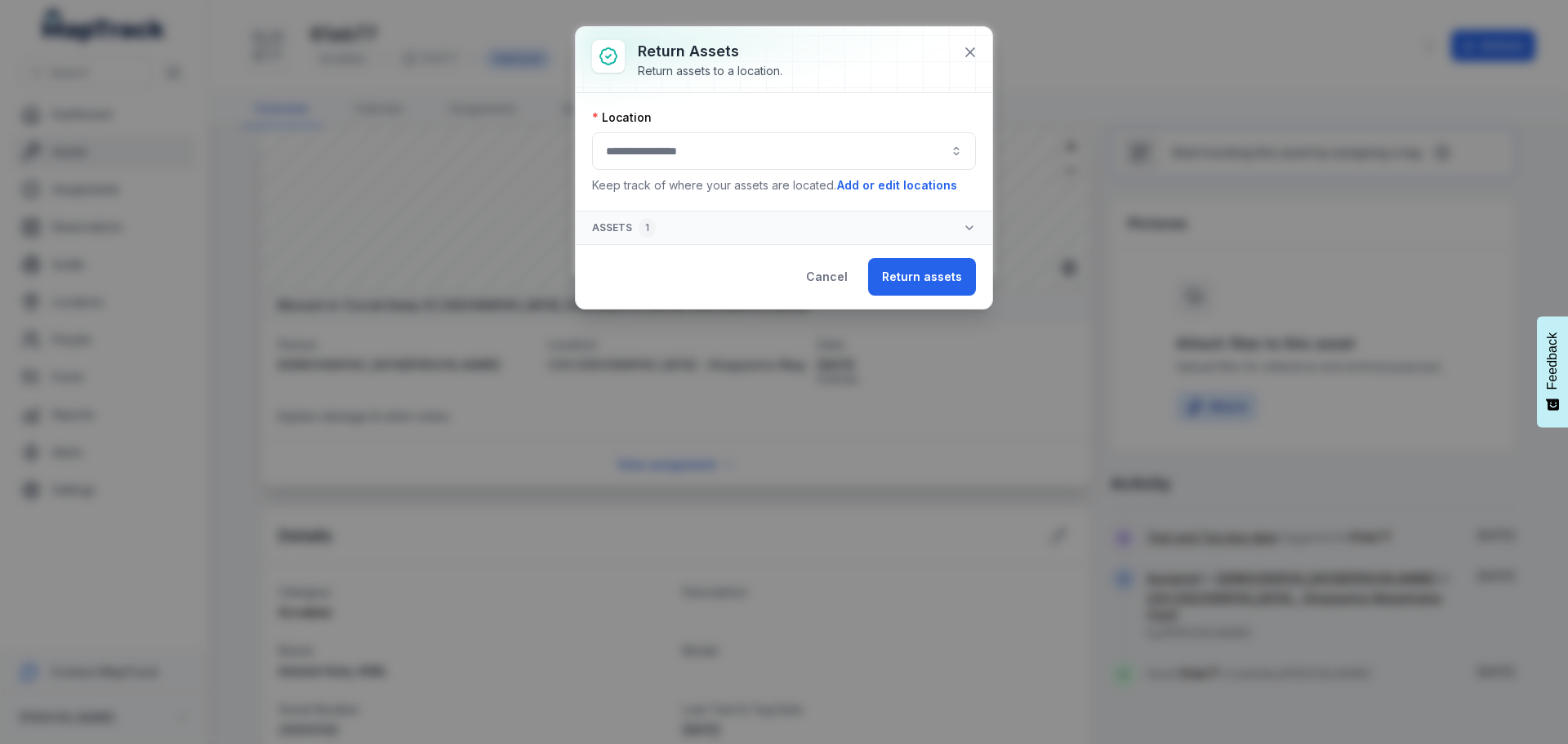 click 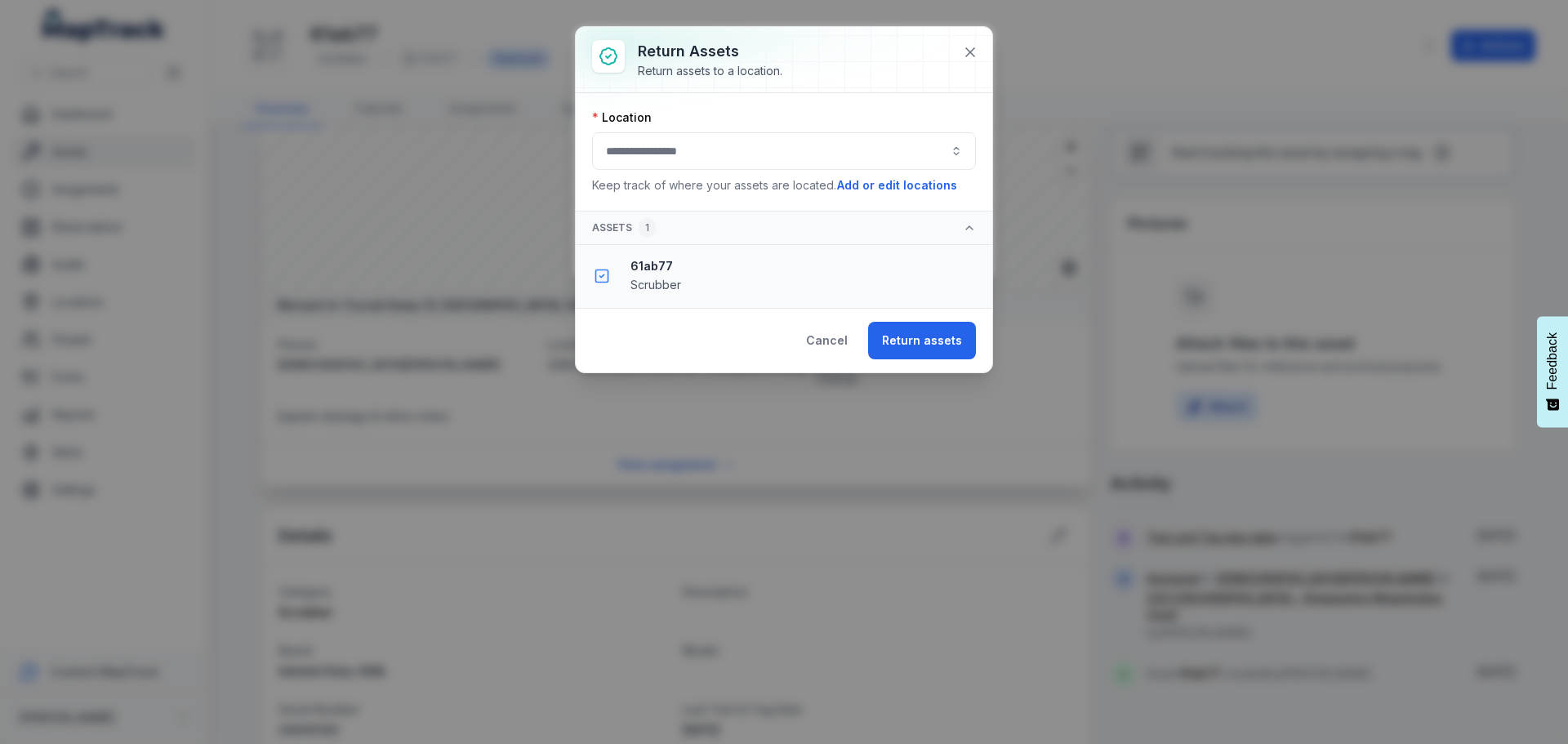click at bounding box center (784, 151) 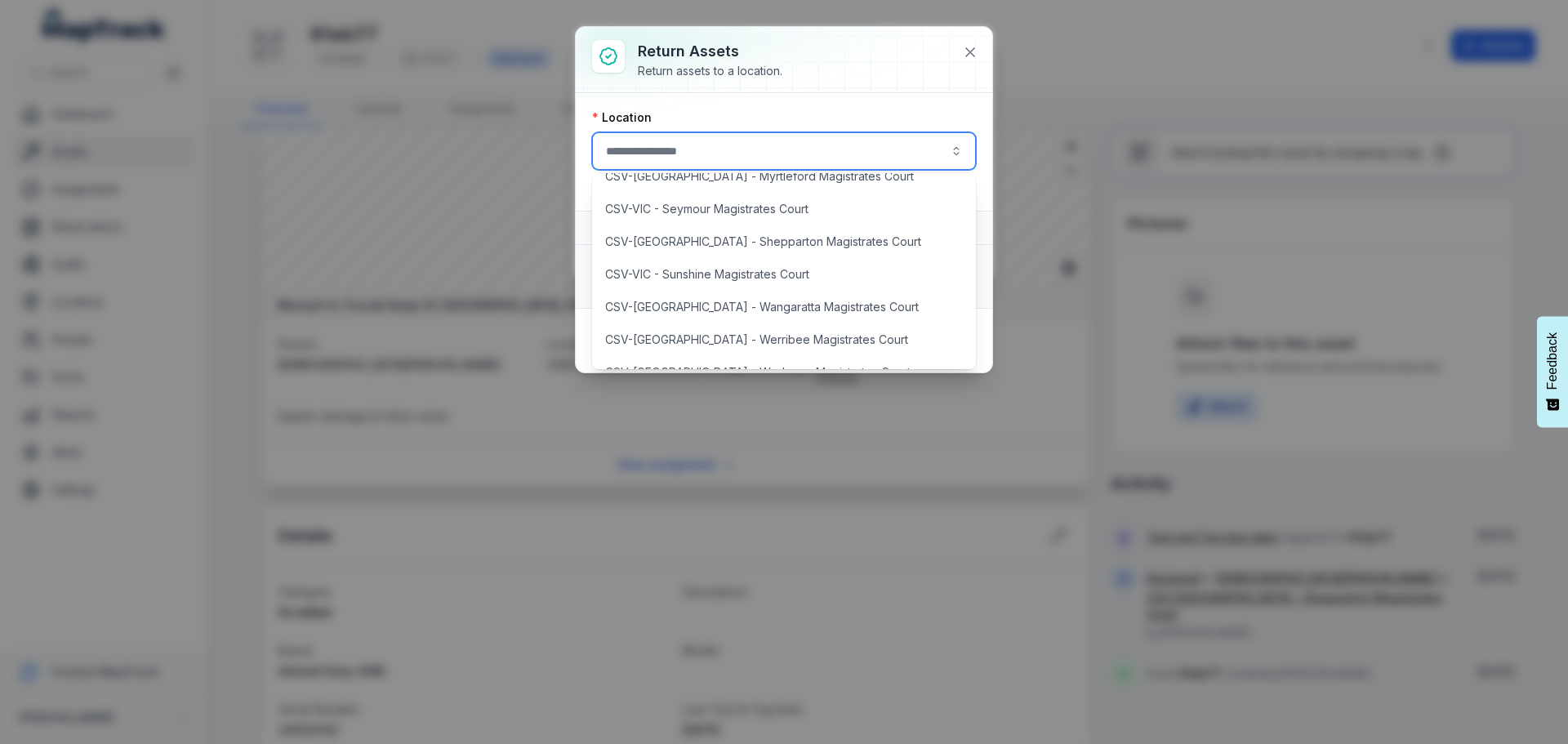 scroll, scrollTop: 4982, scrollLeft: 0, axis: vertical 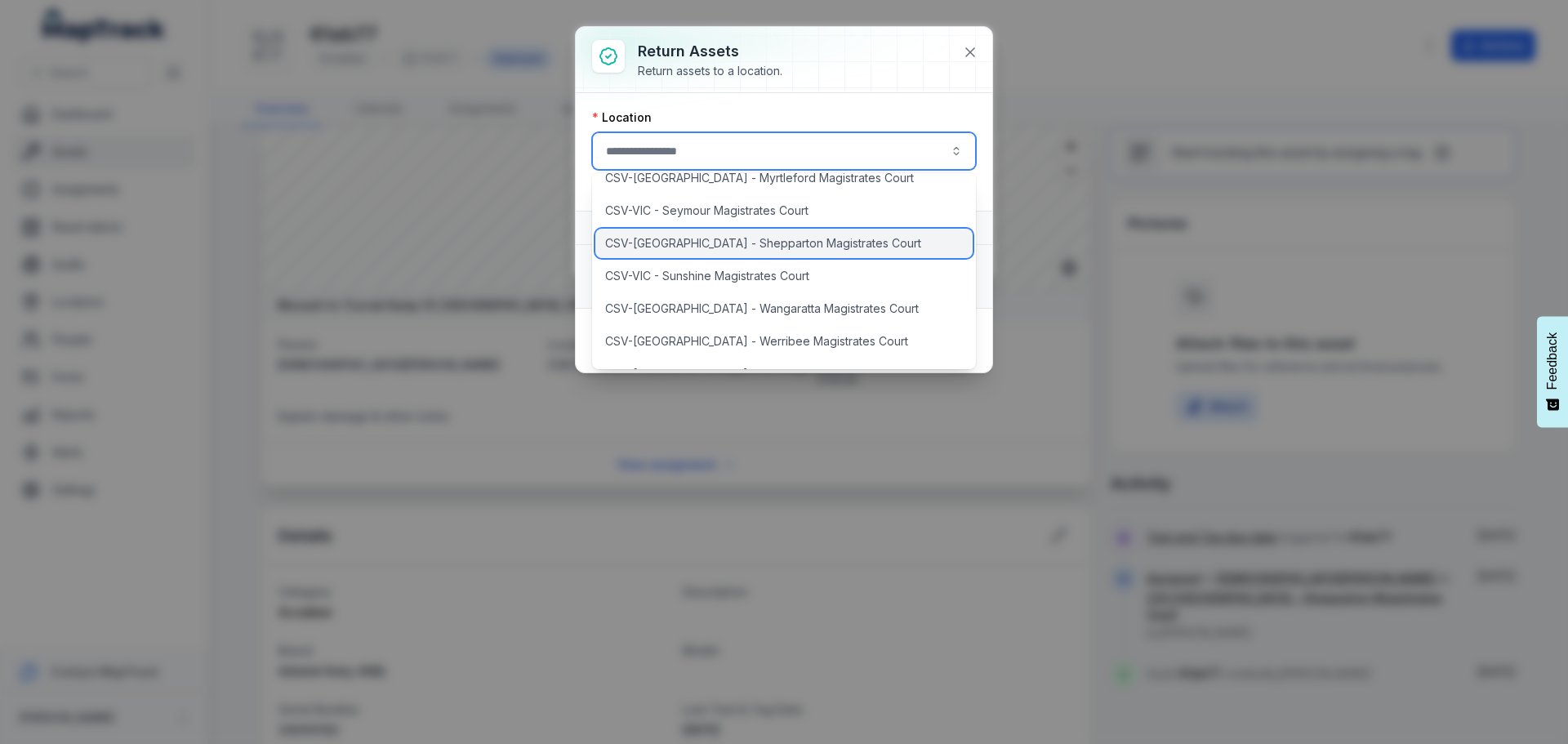 click on "CSV-[GEOGRAPHIC_DATA] - Shepparton Magistrates Court" at bounding box center (763, 243) 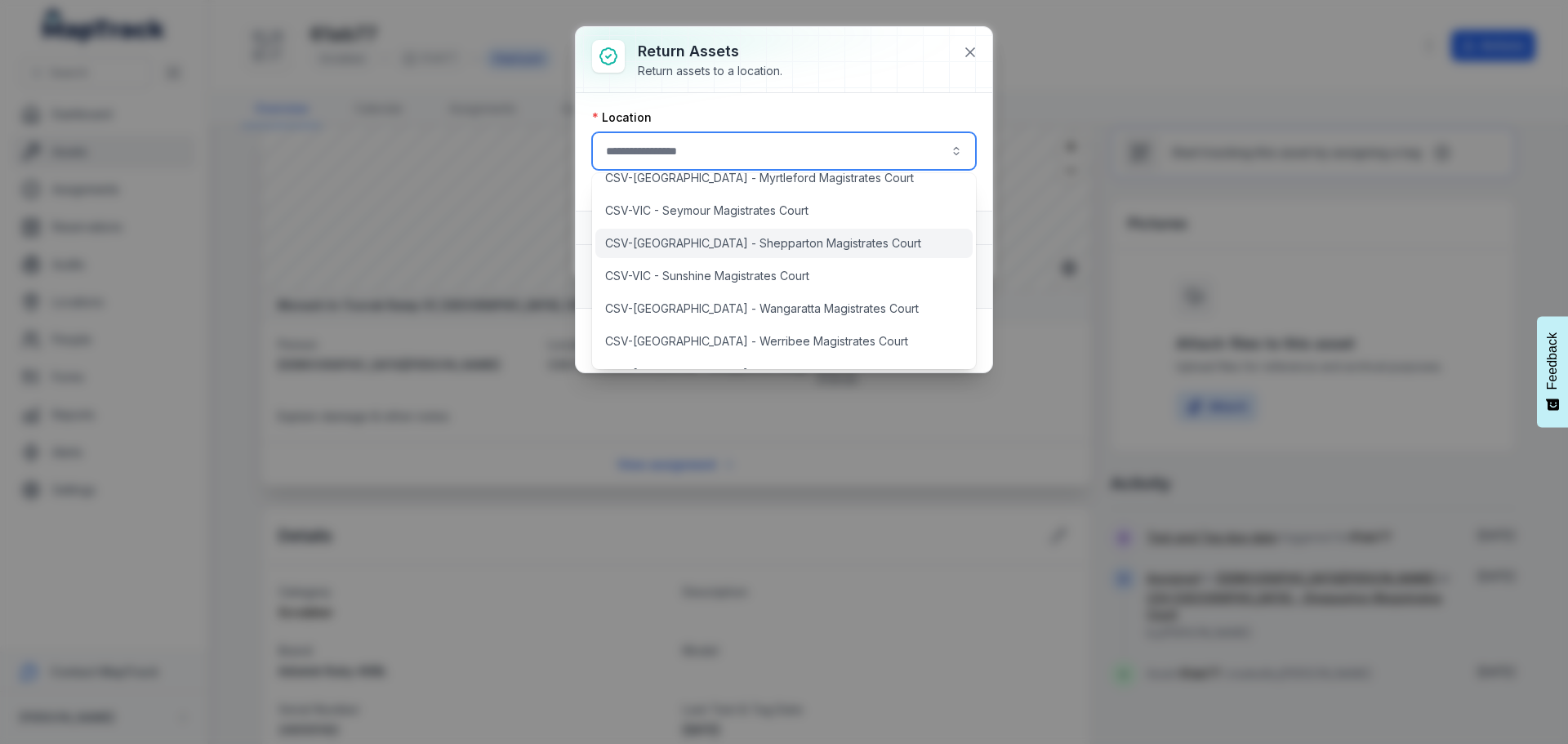 type on "**********" 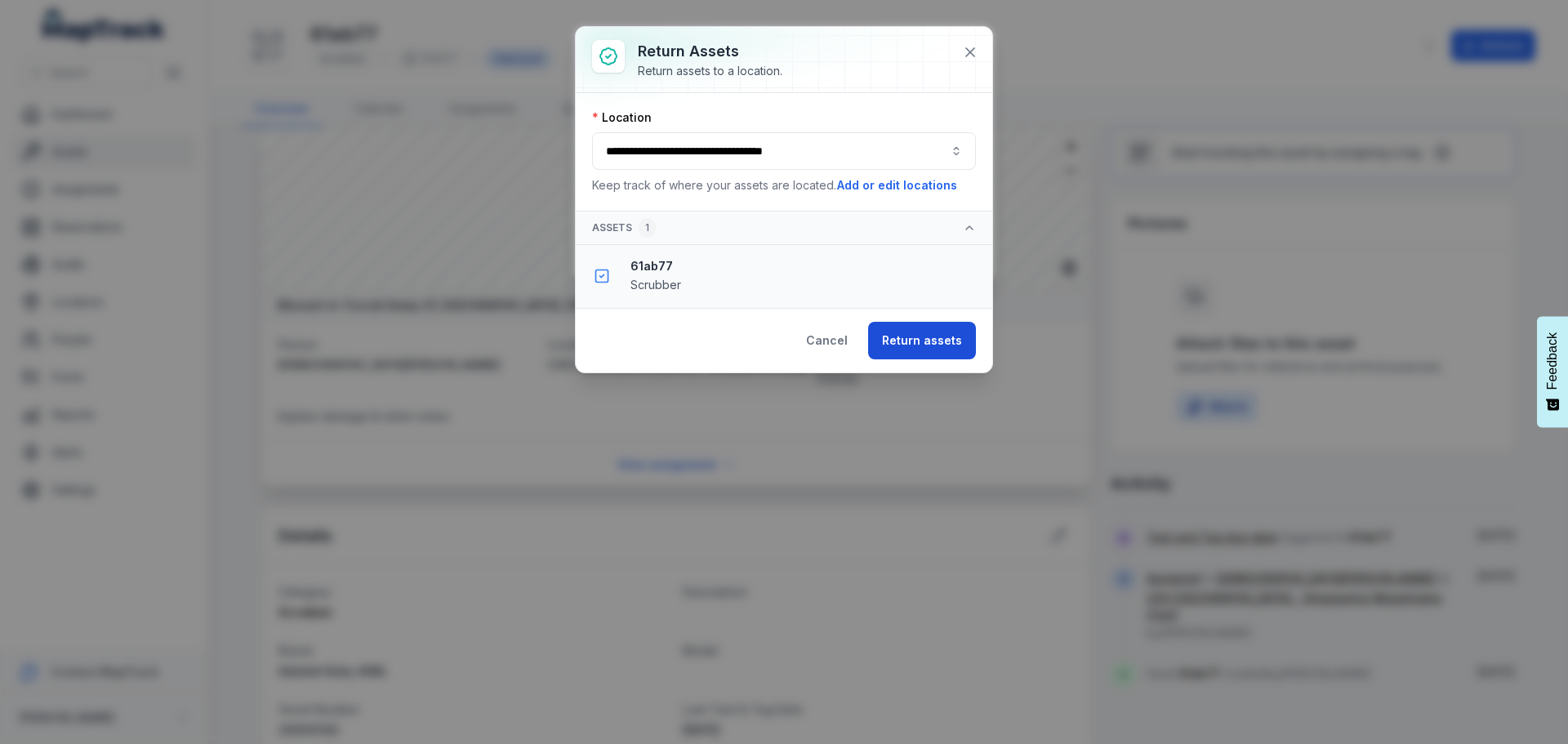 click on "Return assets" at bounding box center (922, 341) 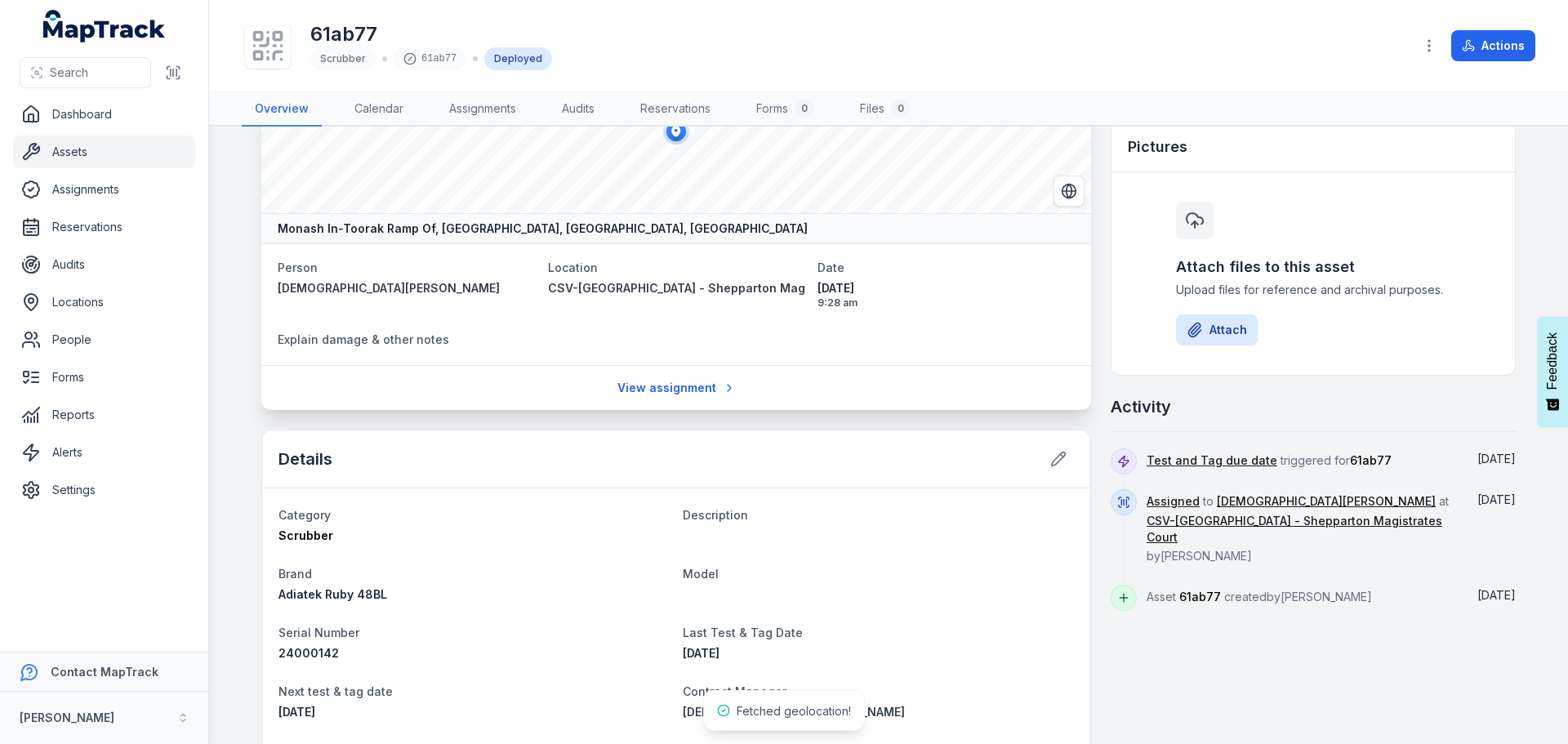 scroll, scrollTop: 183, scrollLeft: 0, axis: vertical 